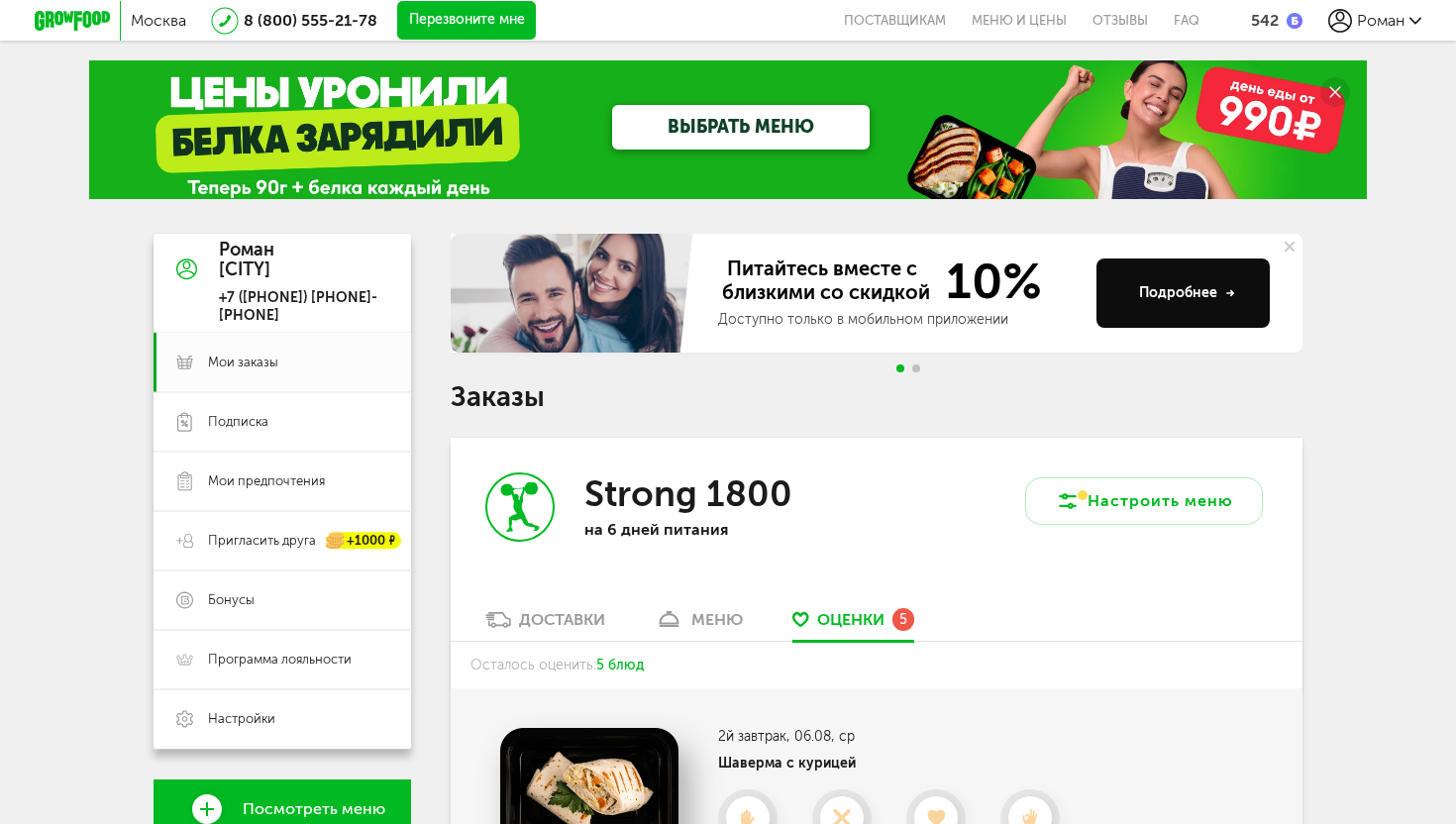 scroll, scrollTop: 513, scrollLeft: 0, axis: vertical 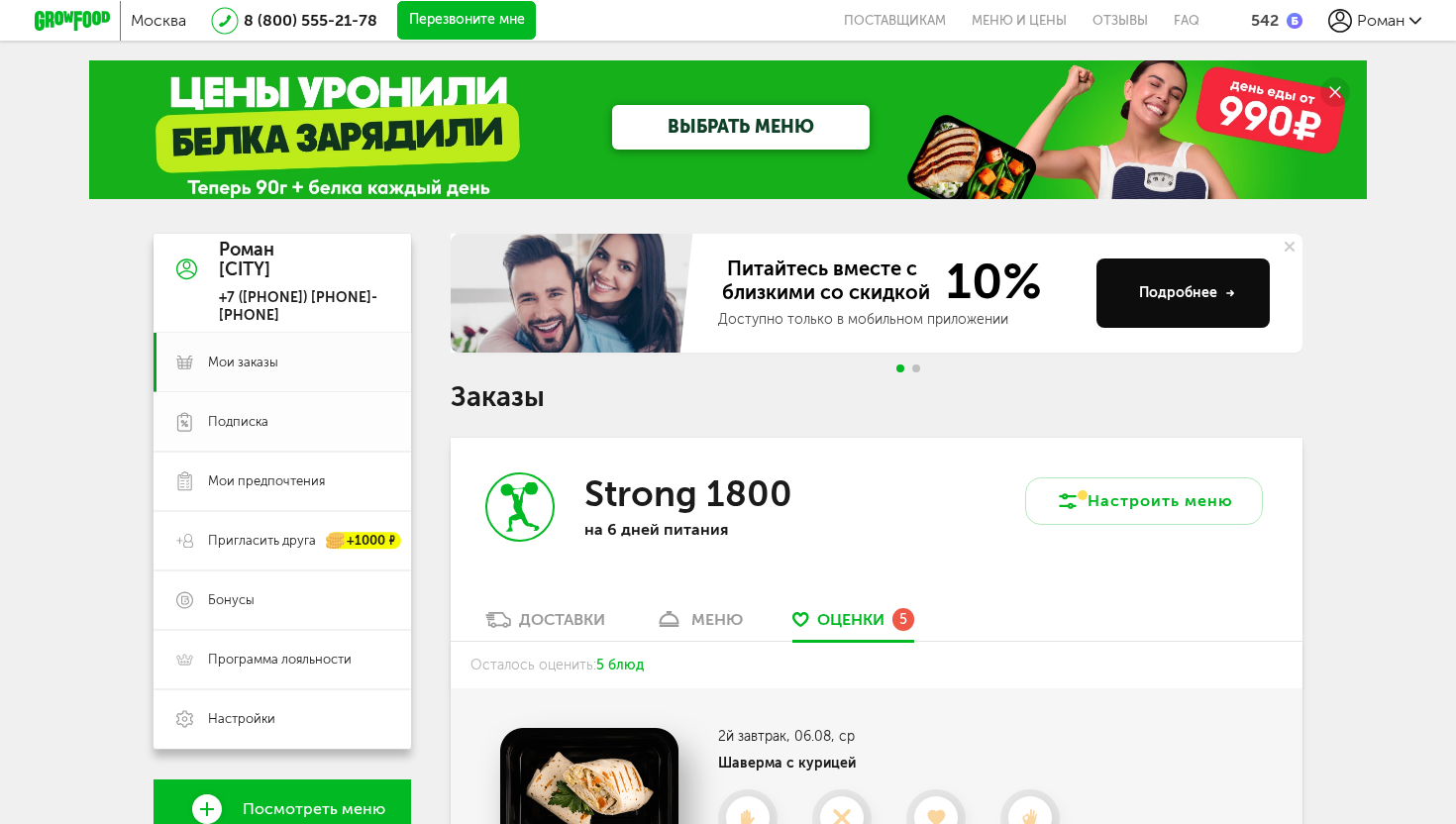 click on "Подписка" at bounding box center [298, 422] 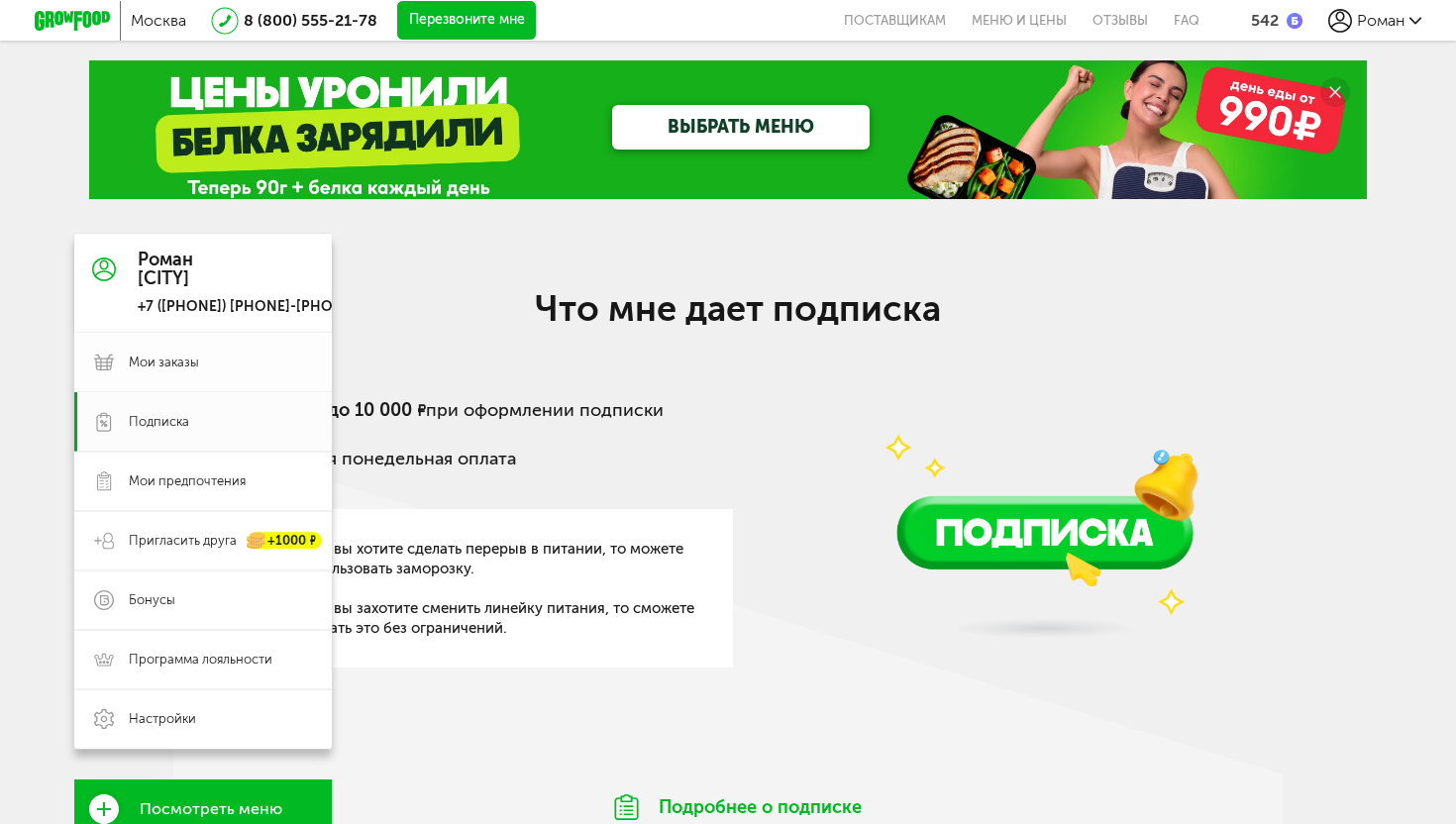 click on "Мои заказы" at bounding box center (163, 362) 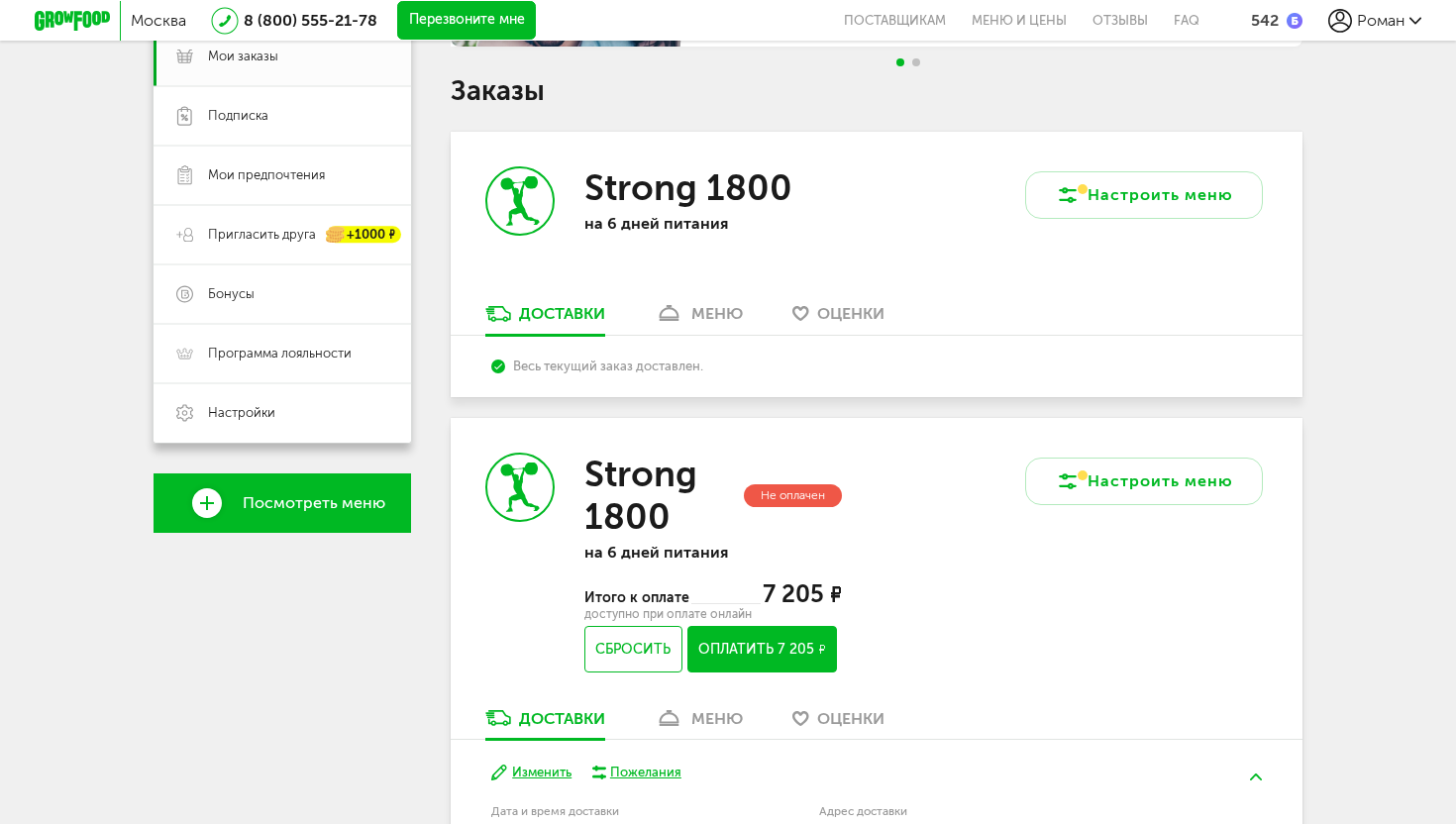 scroll, scrollTop: 320, scrollLeft: 0, axis: vertical 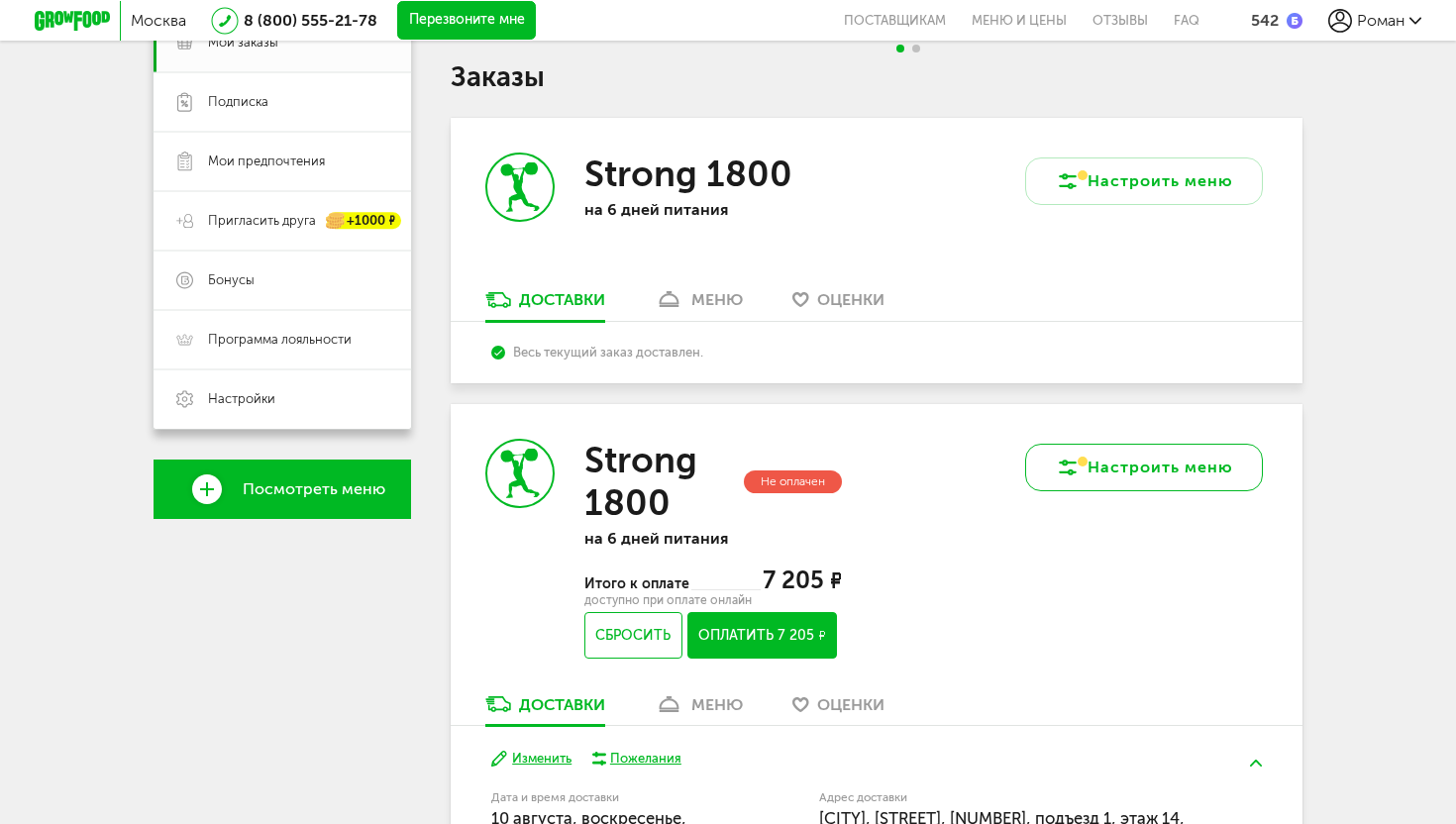 click on "Настроить меню" at bounding box center [1144, 467] 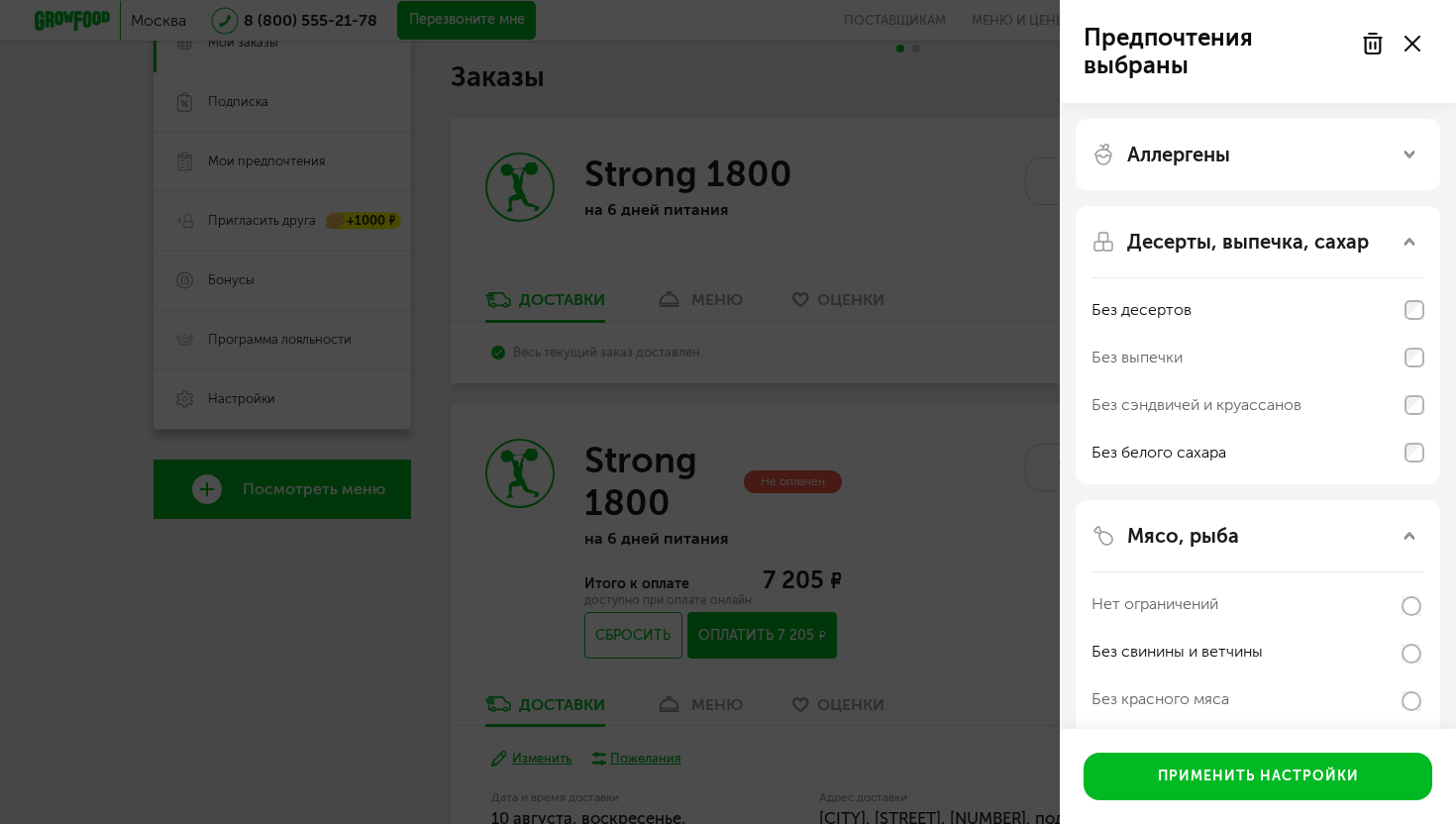 click on "Предпочтения выбраны
Аллергены
Десерты, выпечка, сахар
Без десертов   Без выпечки   Без сэндвичей и круассанов   Без белого сахара
Мясо, рыба
Нет ограничений     Без свинины и ветчины   Без красного мяса   Без рыбы   Без мяса и птицы
Овощи, лук, чеснок
Гарниры, каши
Применить настройки" at bounding box center (728, 412) 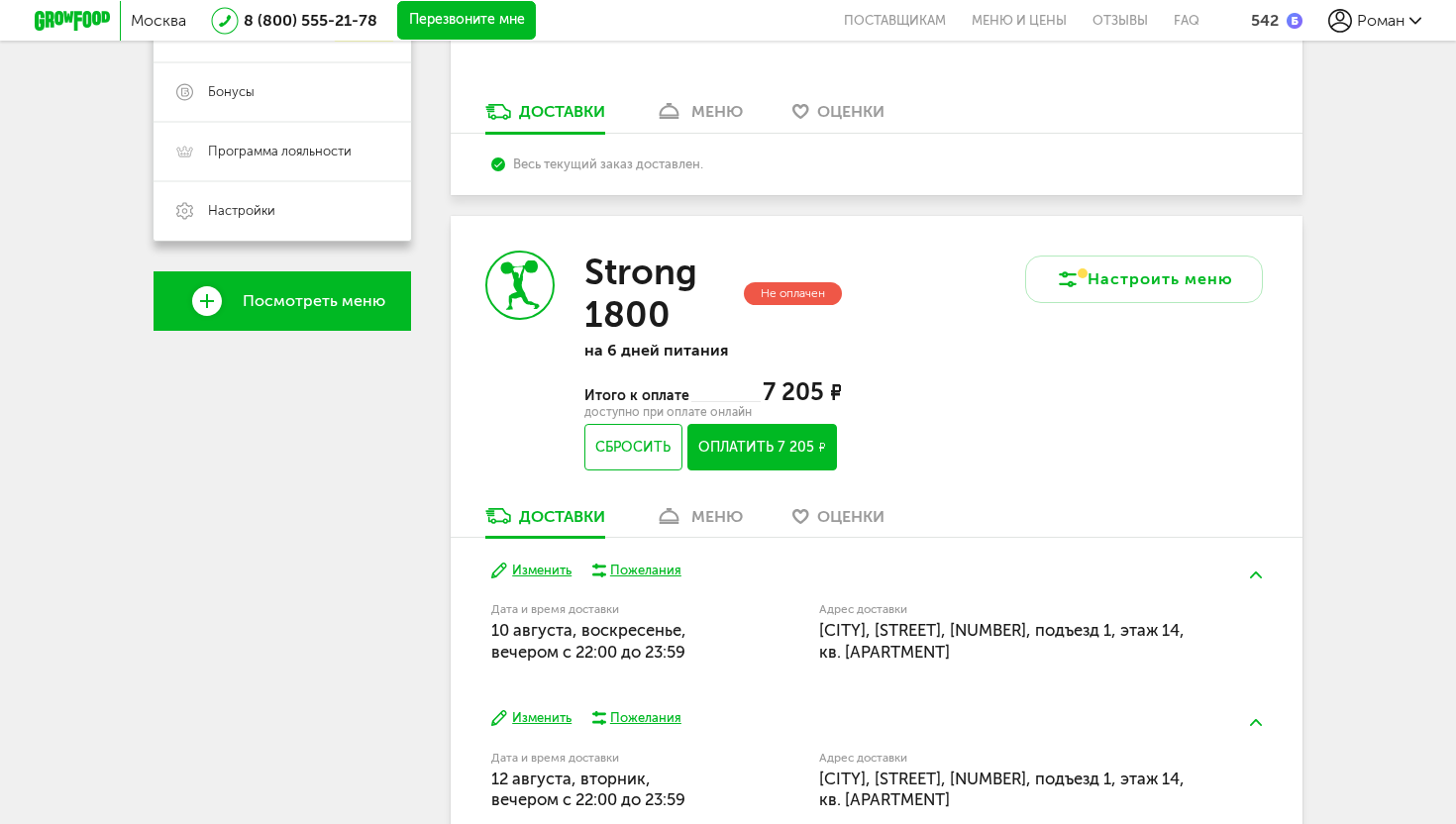 scroll, scrollTop: 604, scrollLeft: 0, axis: vertical 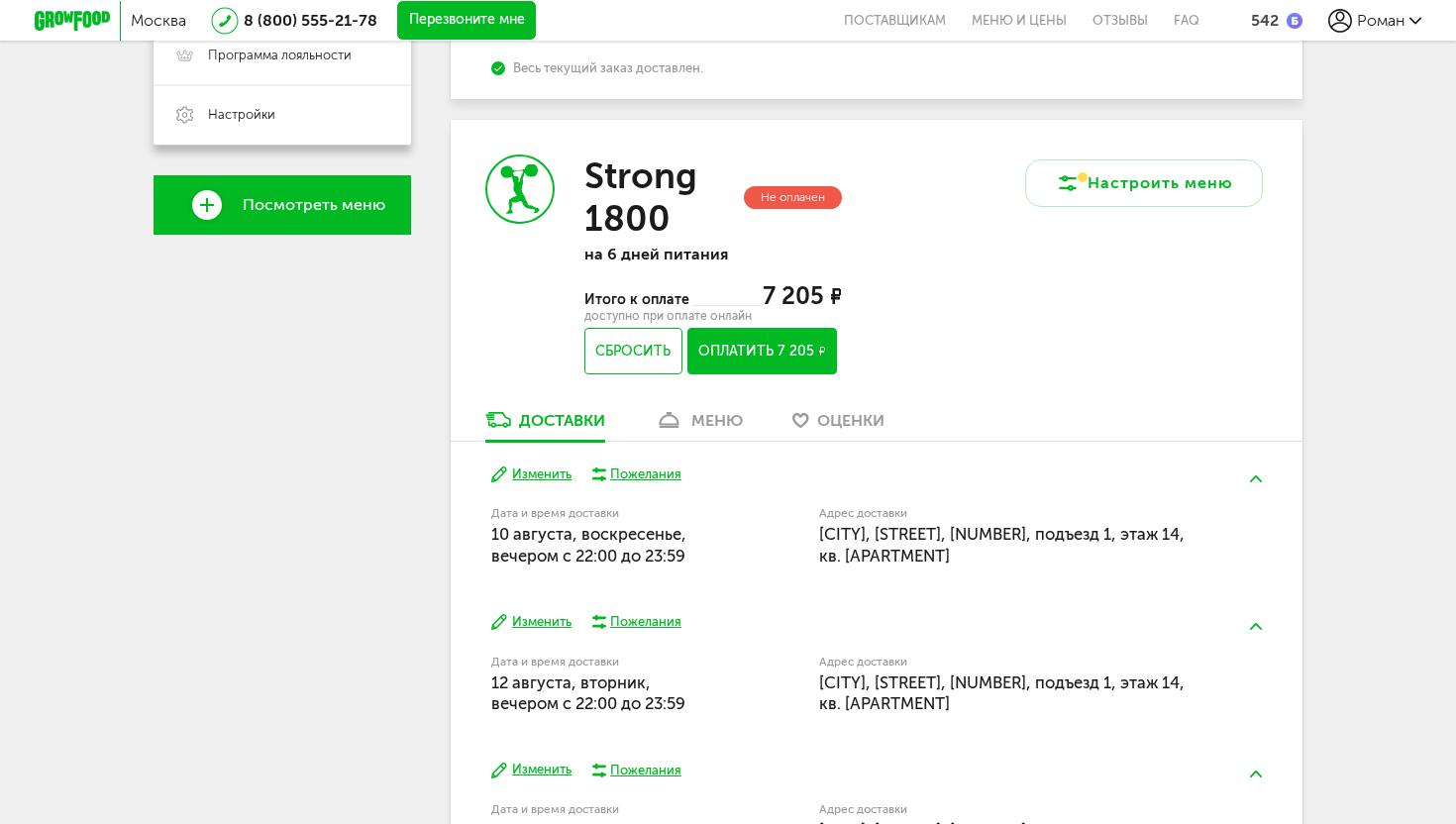 click on "Изменить" at bounding box center [531, 474] 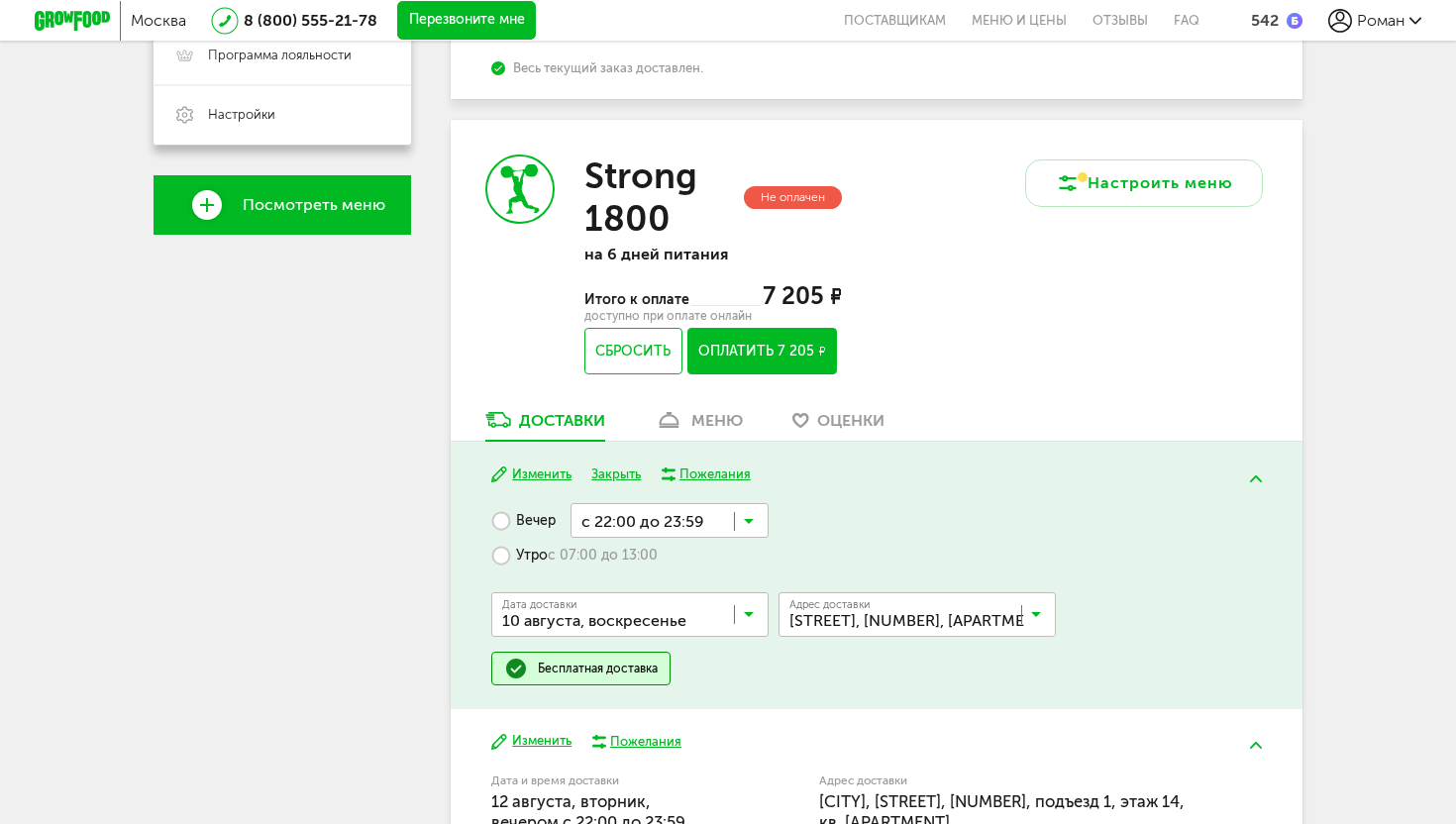 click at bounding box center (635, 619) 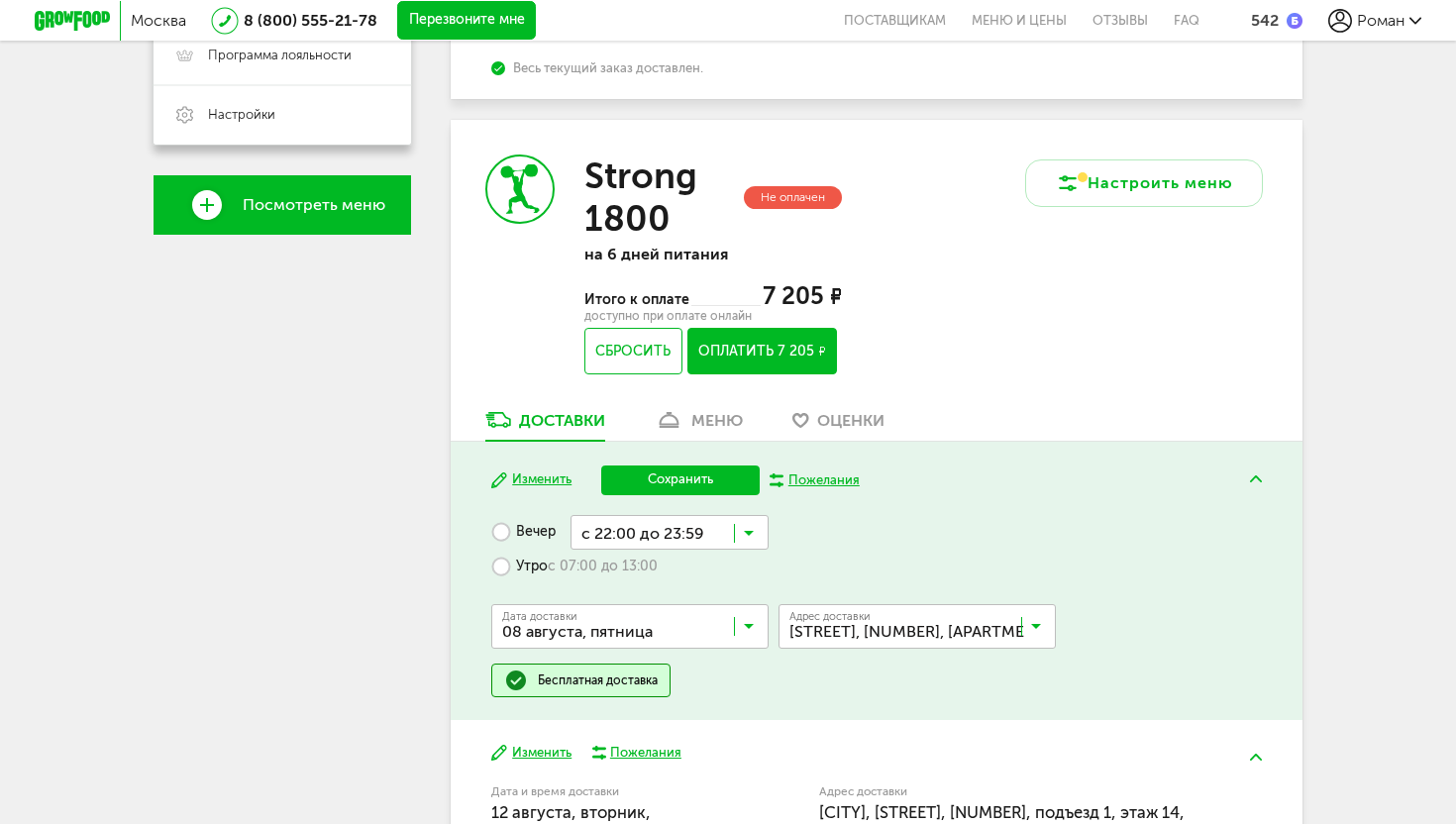 click on "08 августа, пятница" at bounding box center [630, 670] 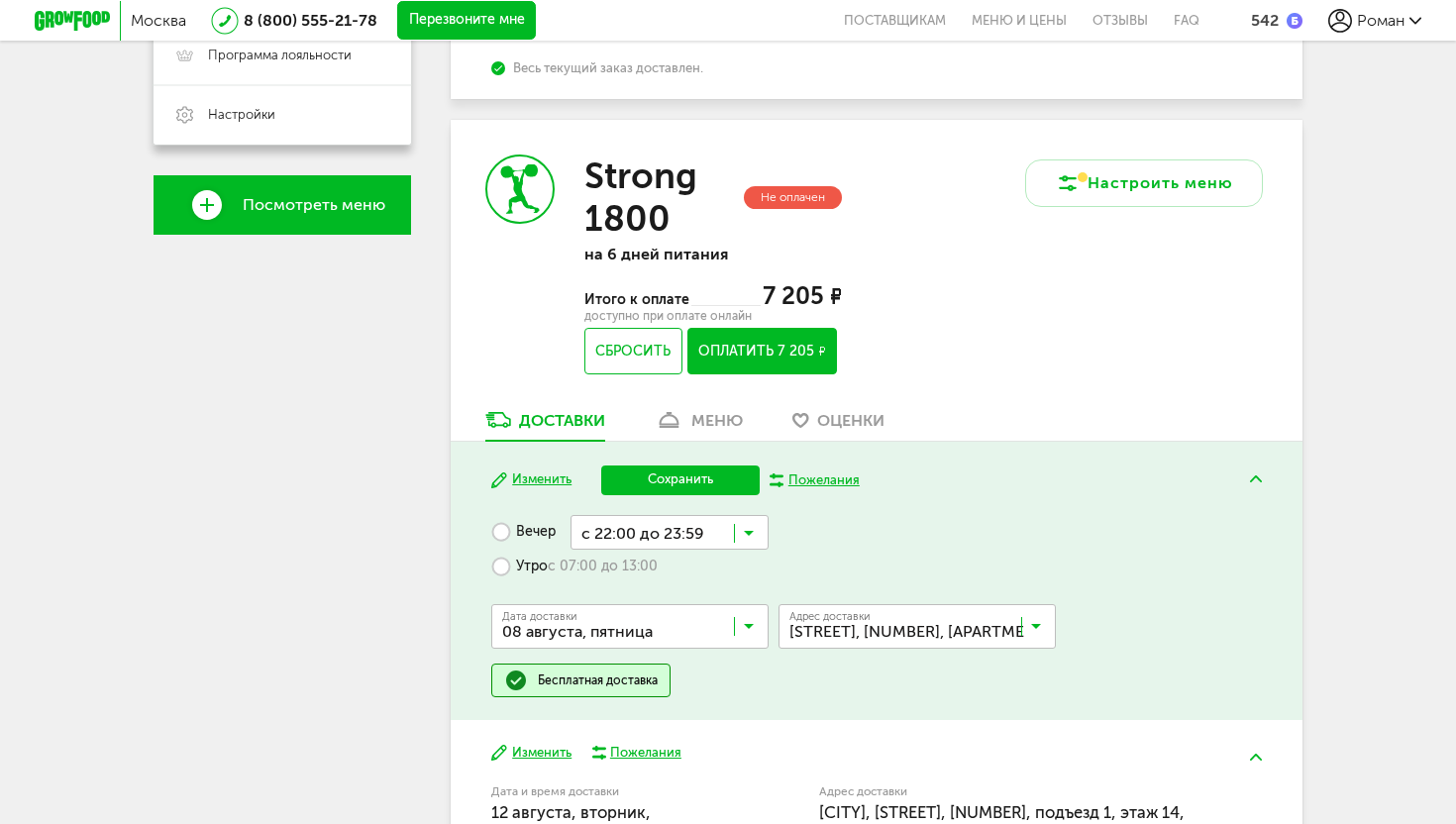 click at bounding box center (749, 538) 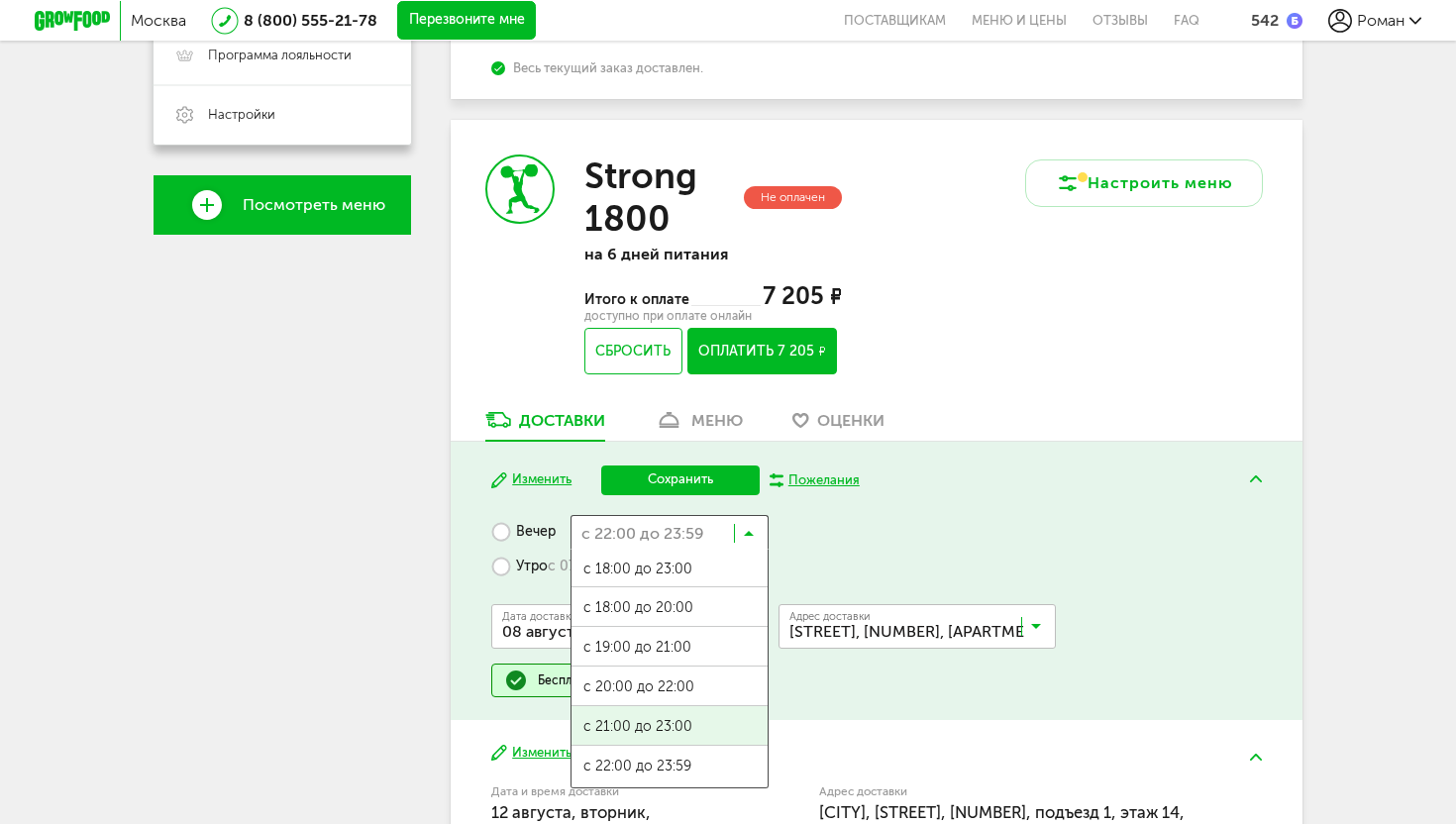 scroll, scrollTop: 0, scrollLeft: 0, axis: both 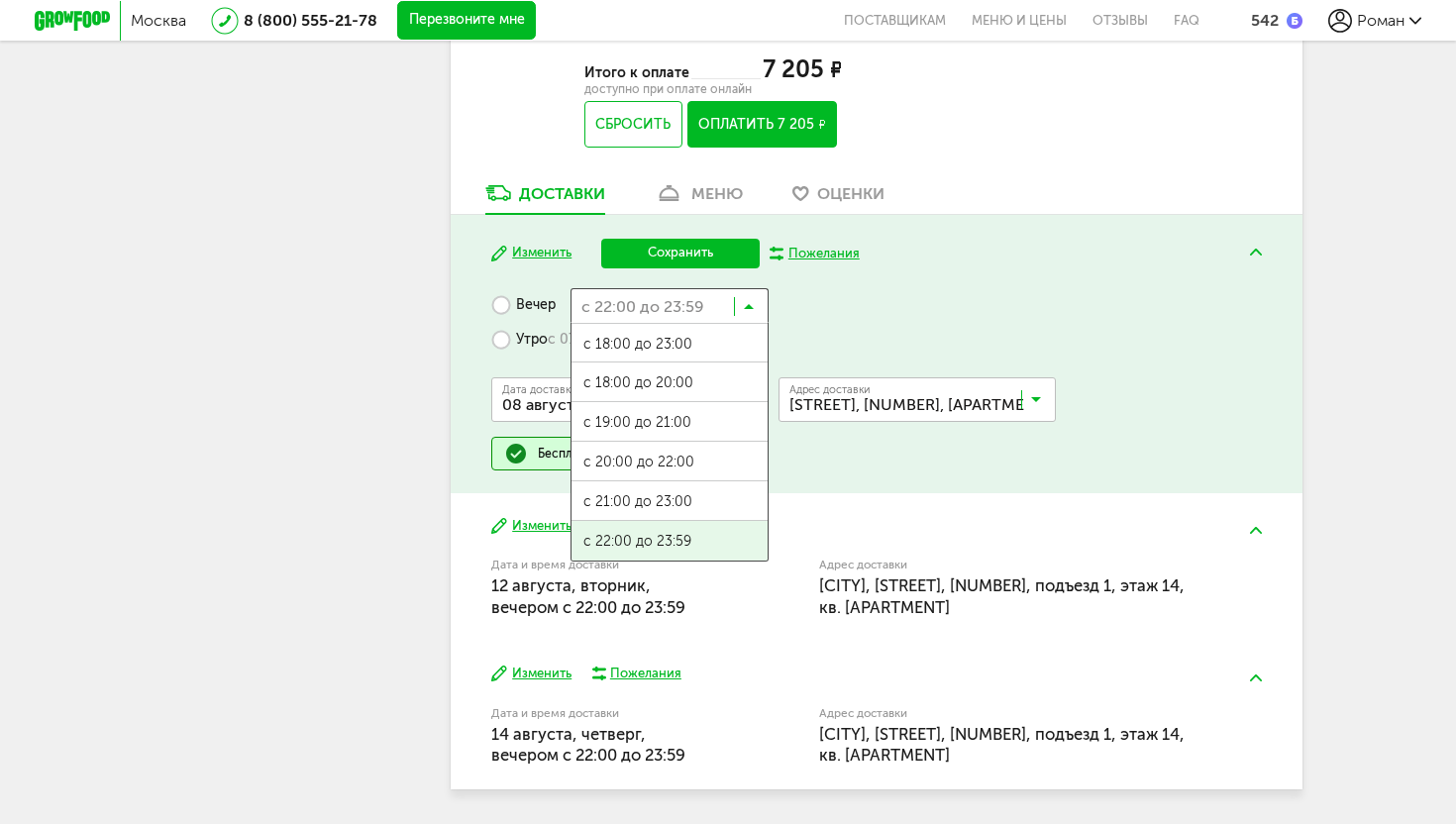 click on "с 22:00 до 23:59" at bounding box center [670, 542] 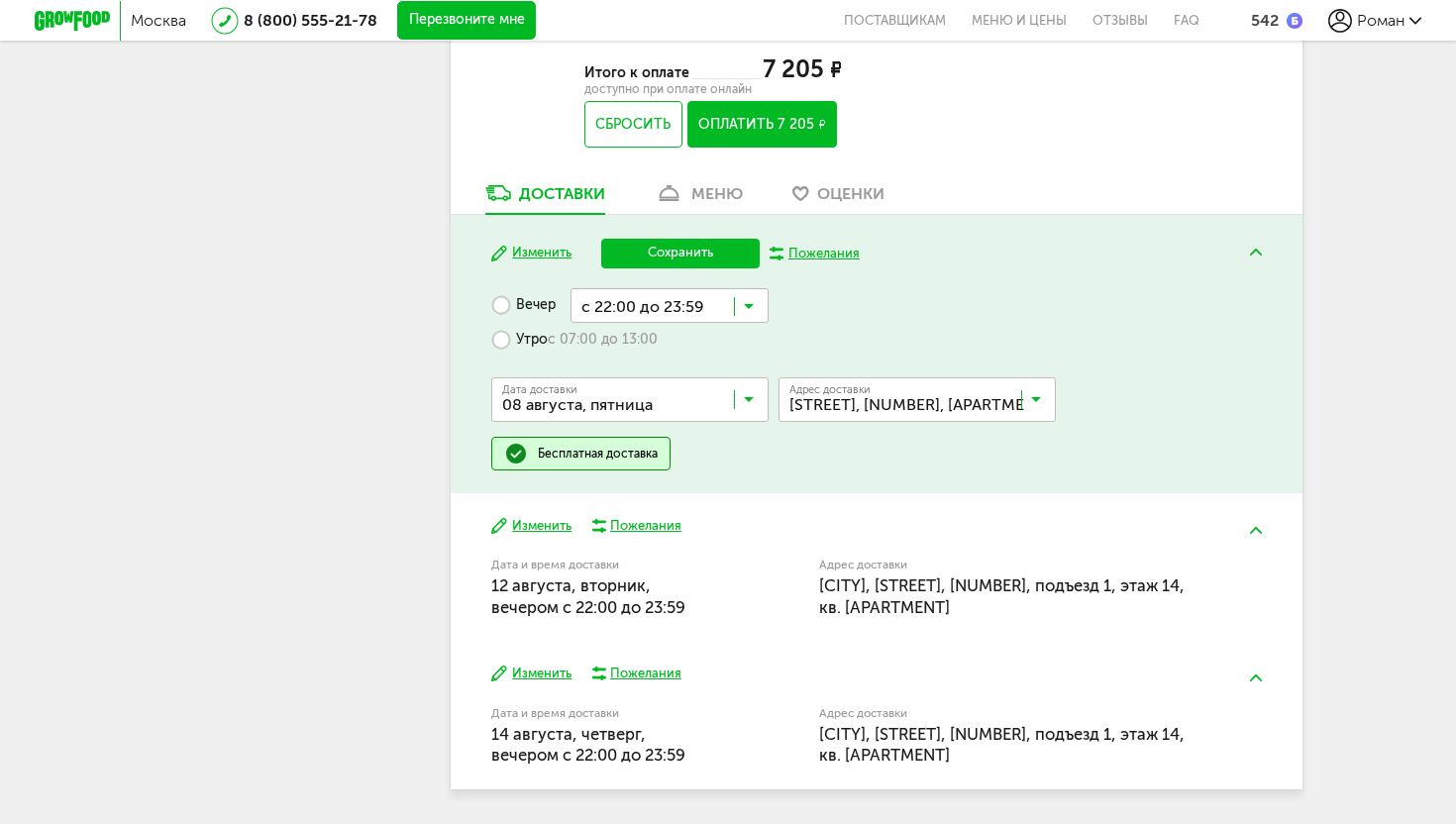 click on "Сохранить" at bounding box center [680, 254] 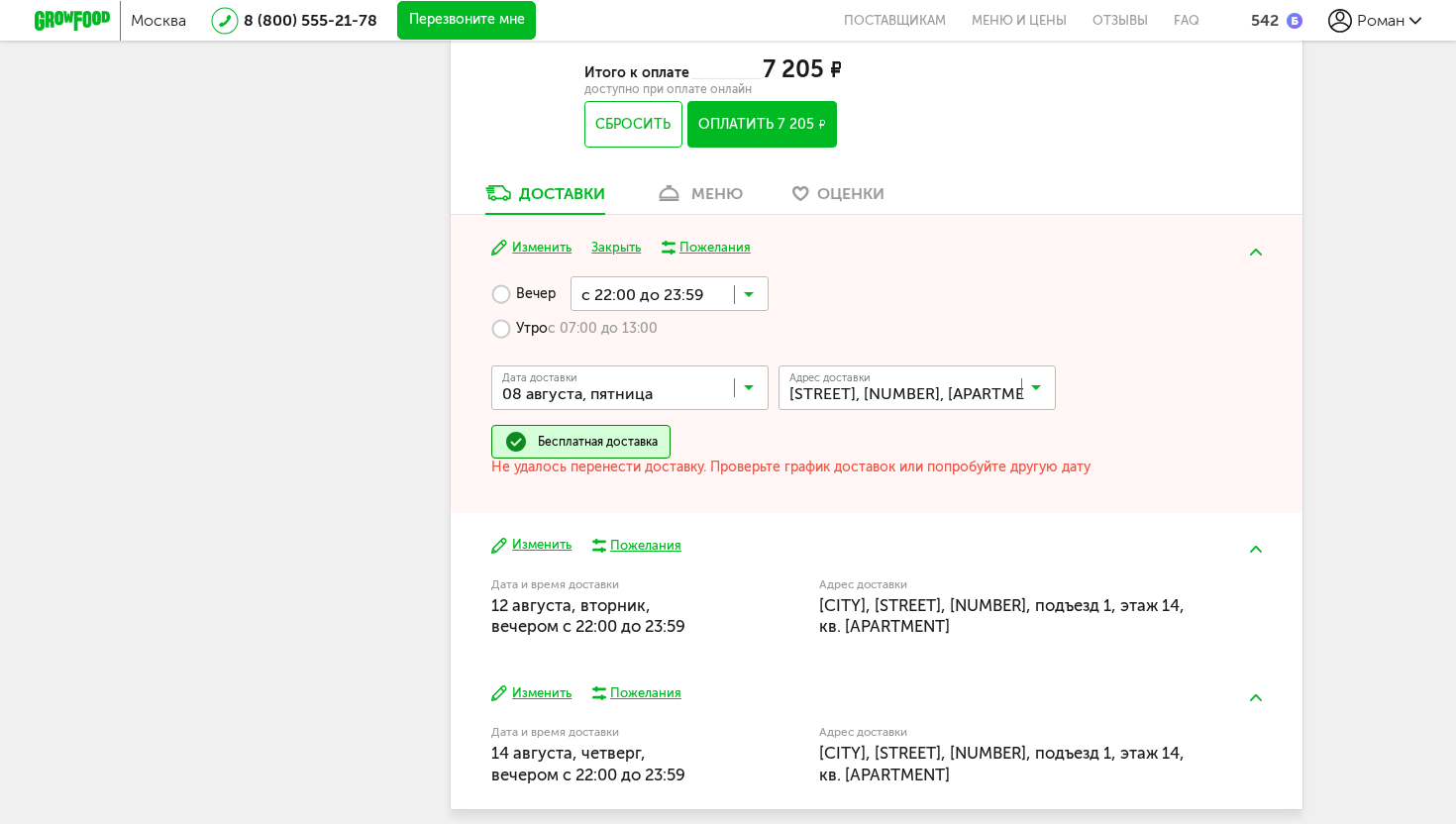 click on "Утро  с 07:00 до 13:00" at bounding box center [574, 328] 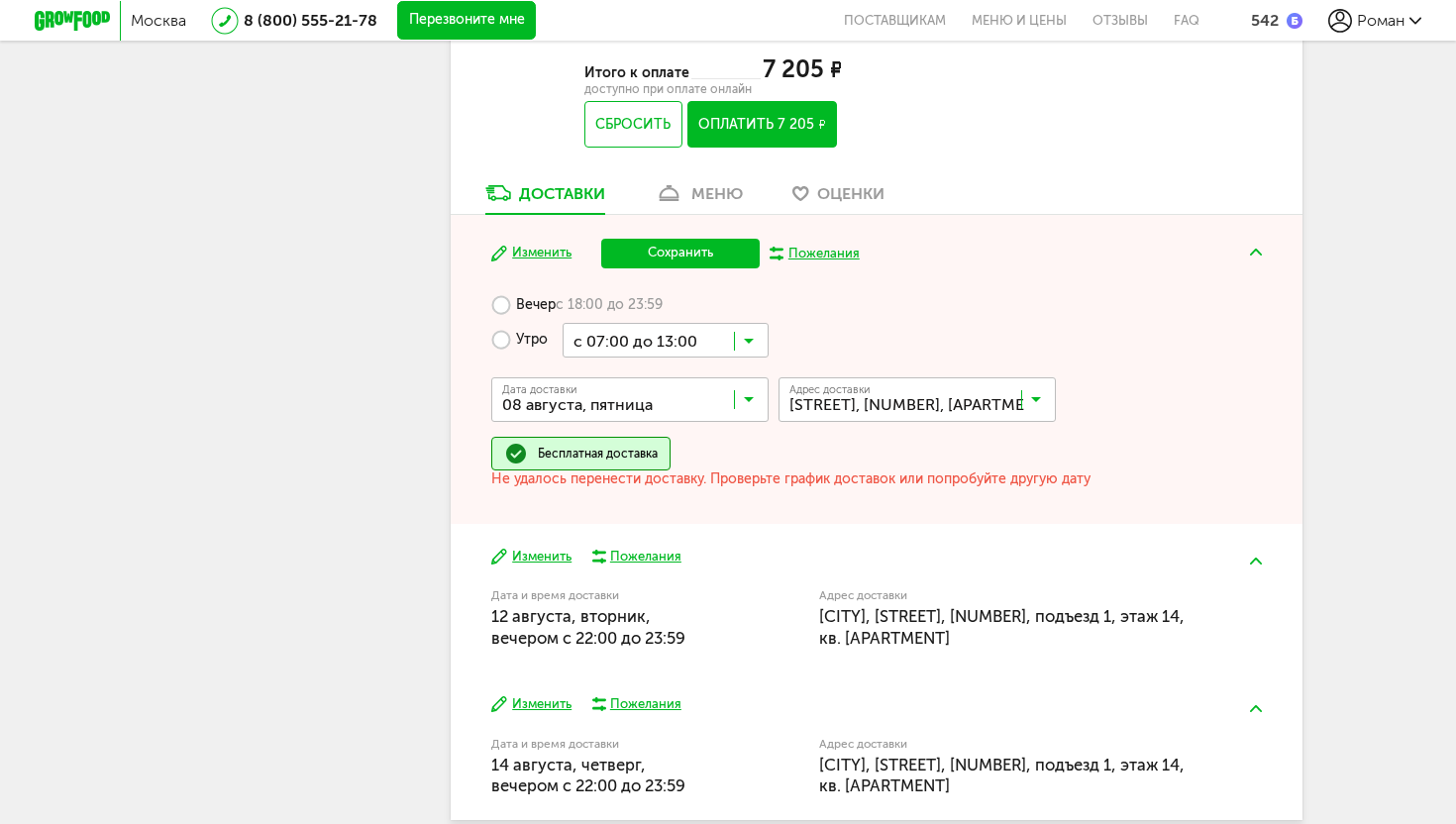 click on "Сохранить" at bounding box center (680, 254) 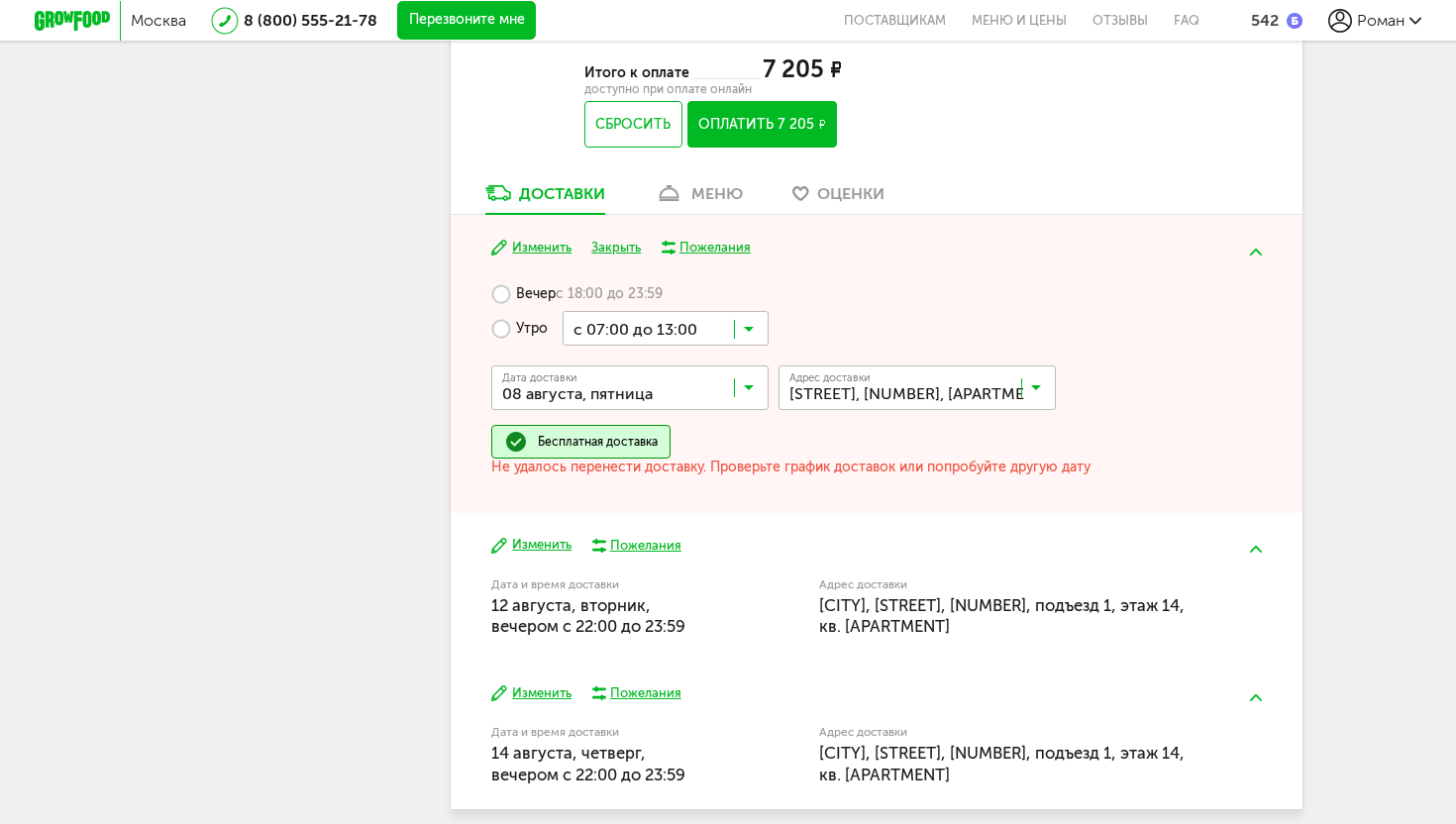 click at bounding box center [749, 392] 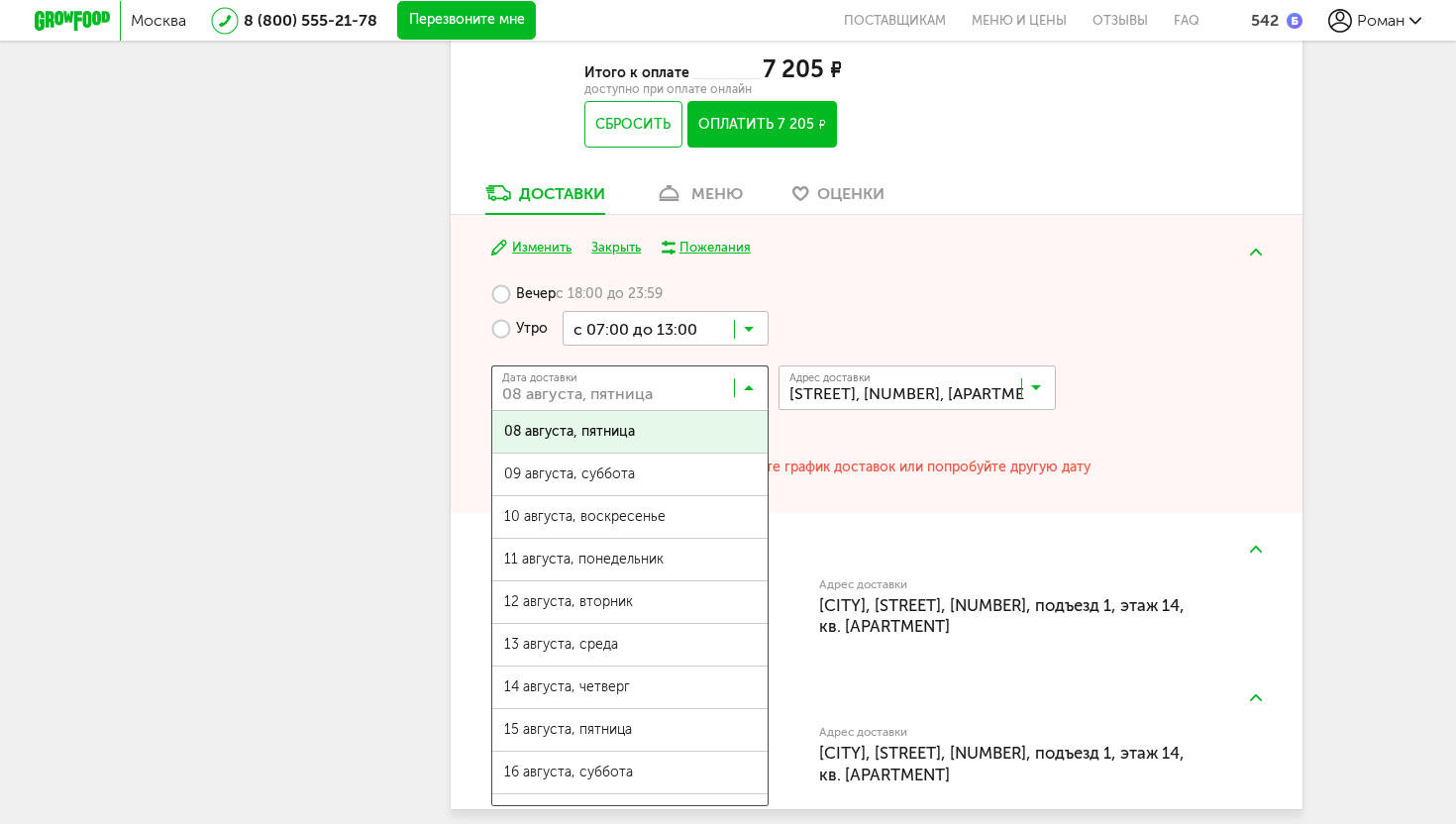 click on "08 августа, пятница" at bounding box center (630, 432) 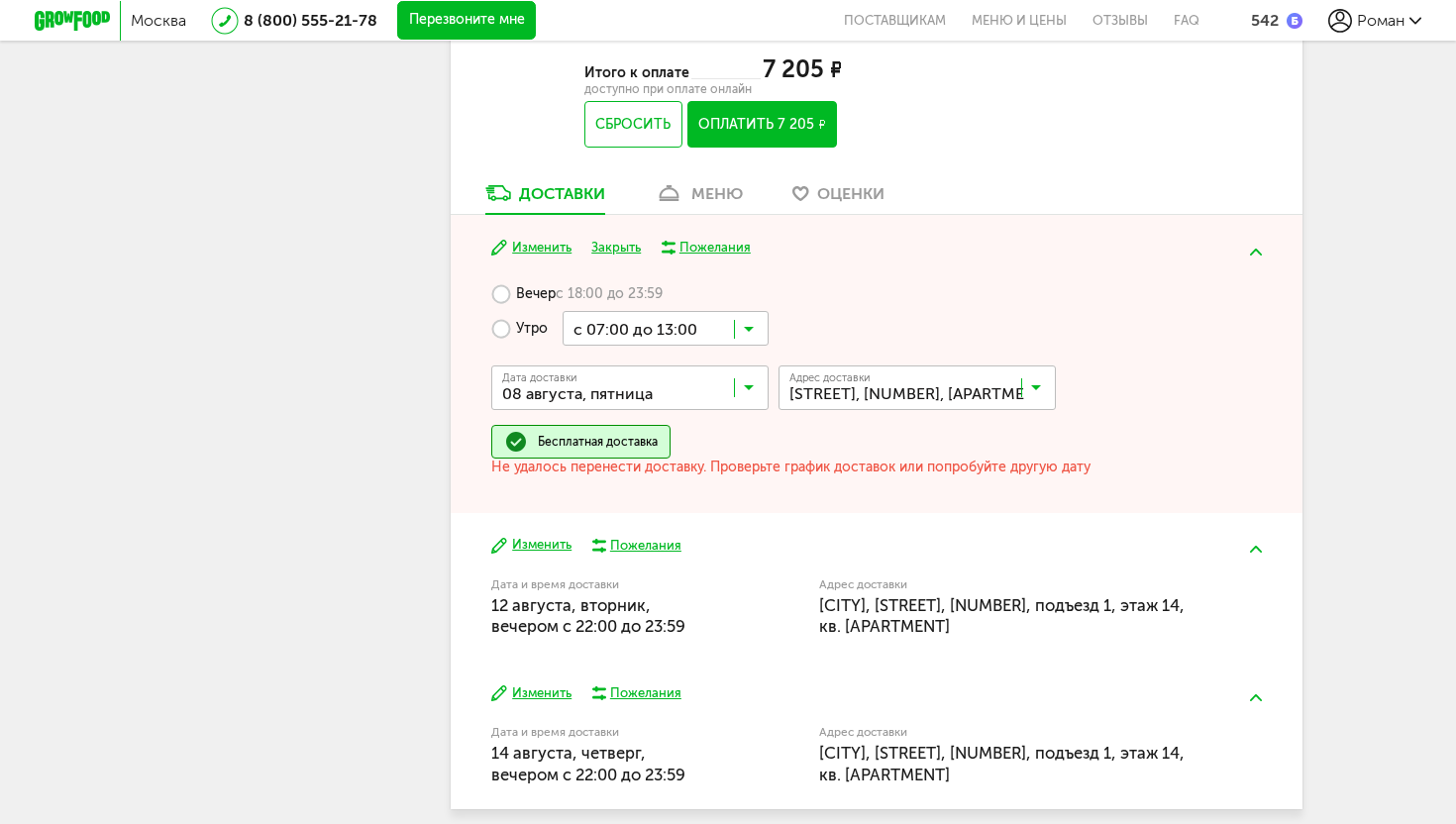 click on "меню" at bounding box center [717, 193] 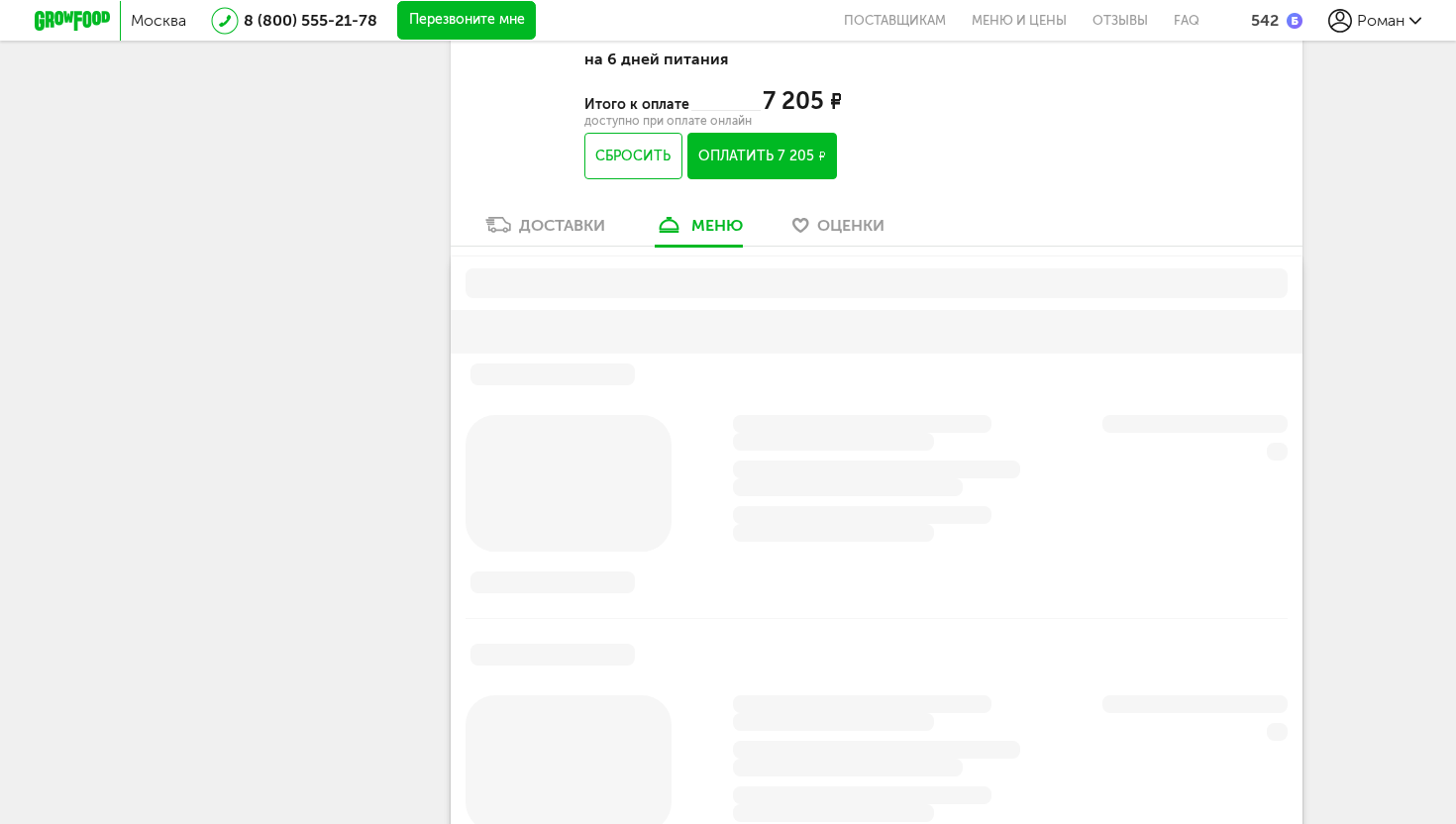 scroll, scrollTop: 675, scrollLeft: 0, axis: vertical 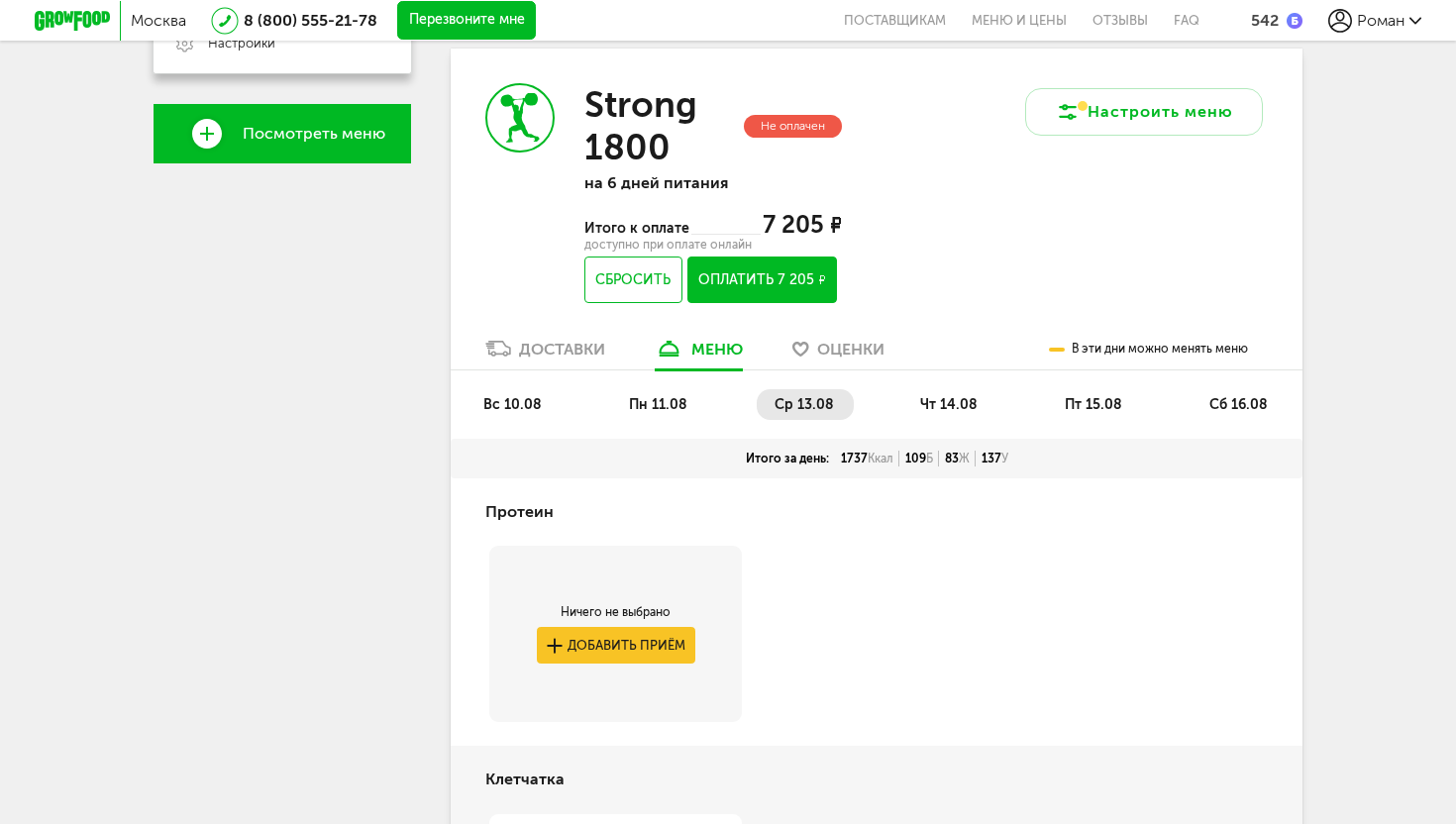 click on "вс 10.08" at bounding box center [512, 404] 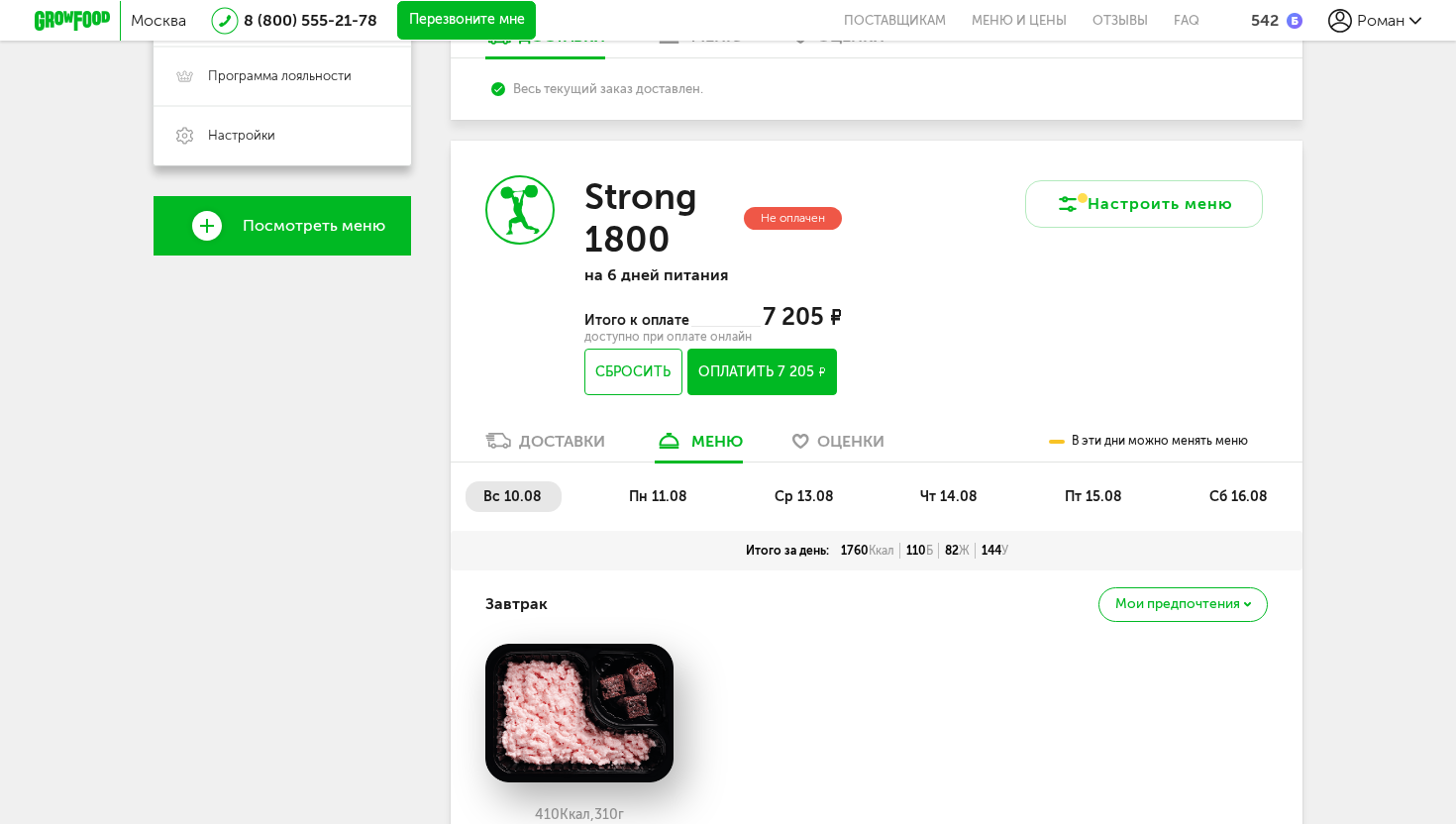 scroll, scrollTop: 582, scrollLeft: 0, axis: vertical 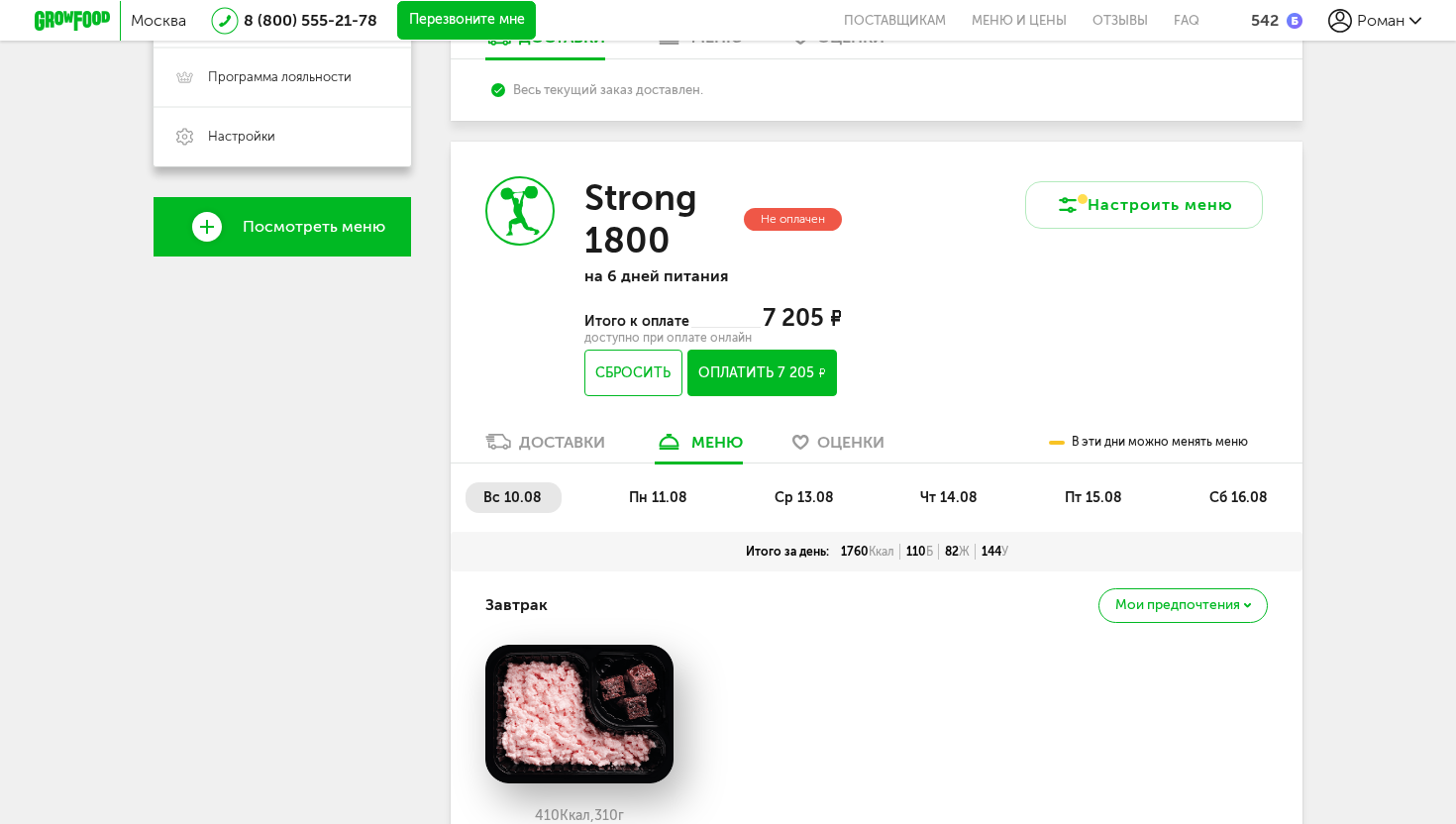 click on "Доставки" at bounding box center [562, 442] 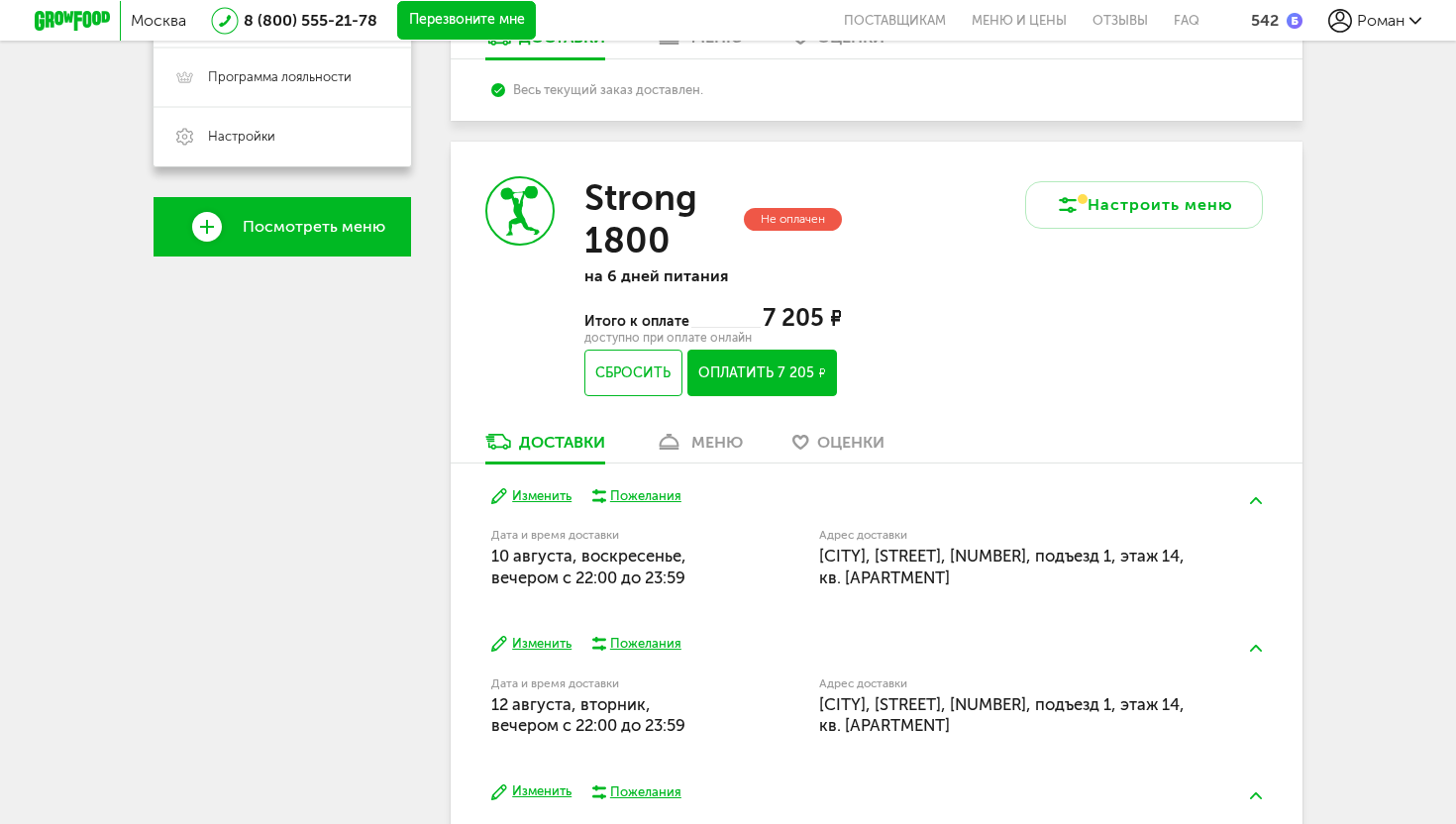 click on "Изменить" at bounding box center (531, 496) 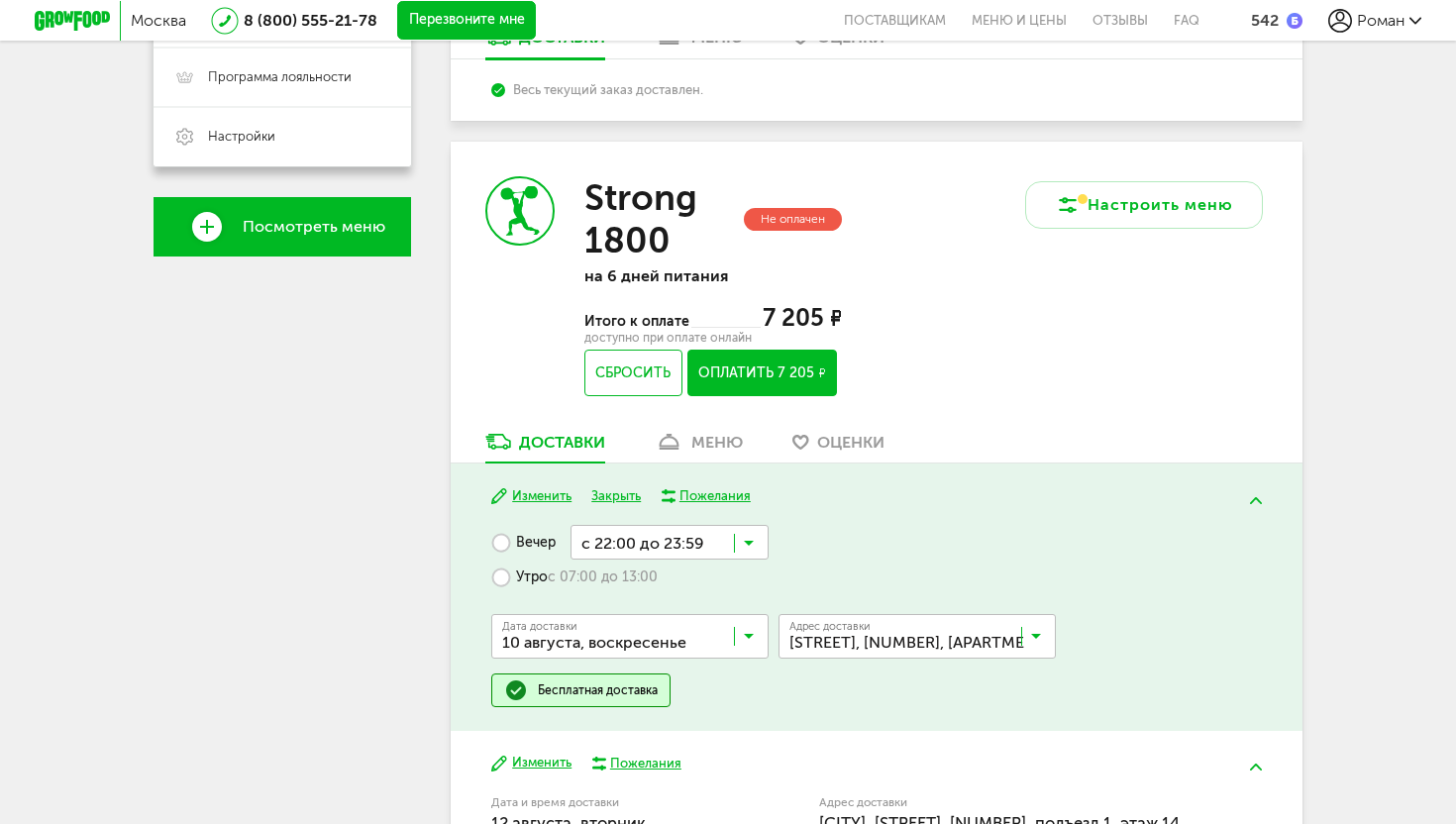 click on "Утро  с 07:00 до 13:00" at bounding box center (574, 576) 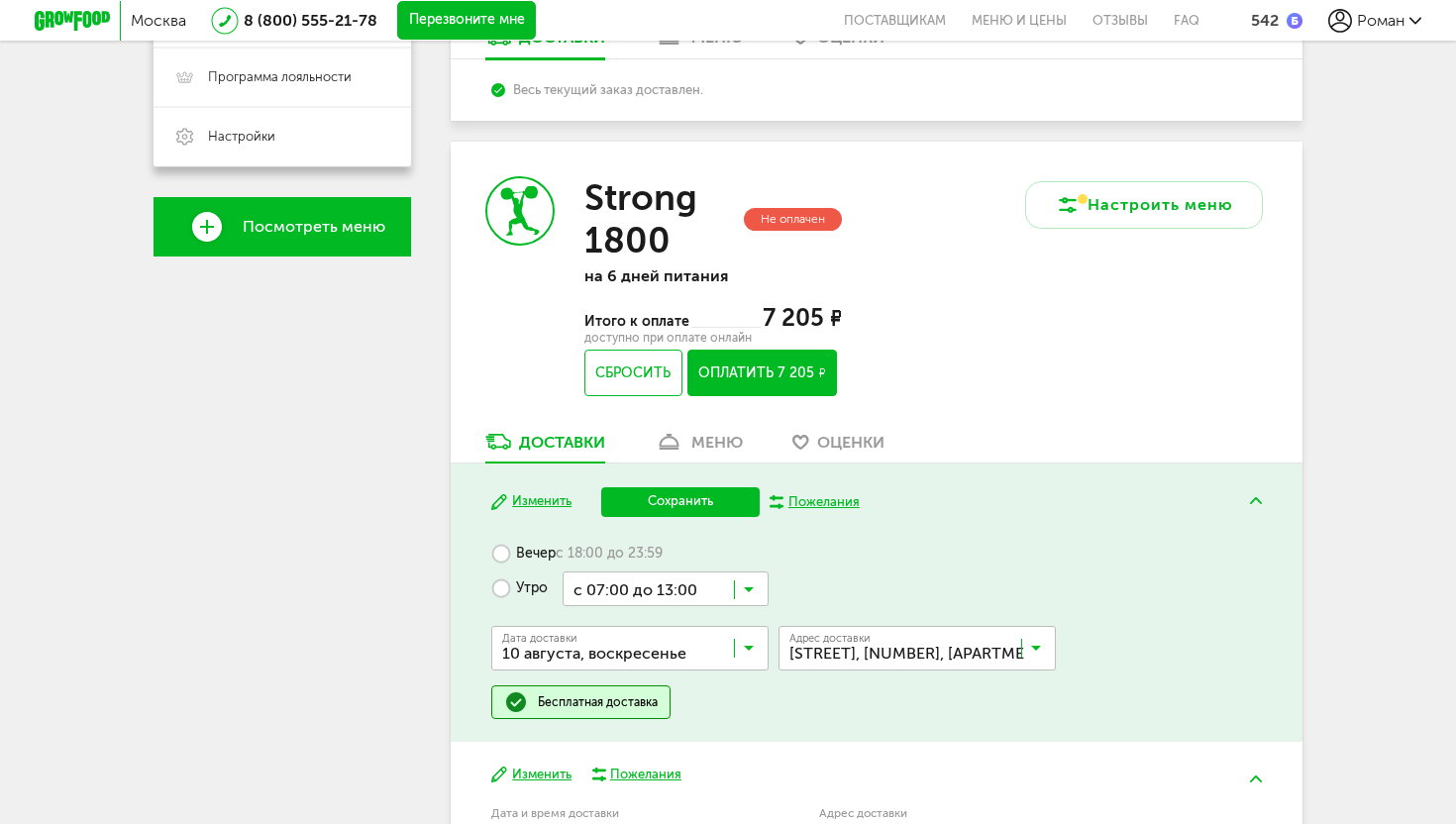 click on "Сохранить" at bounding box center (680, 502) 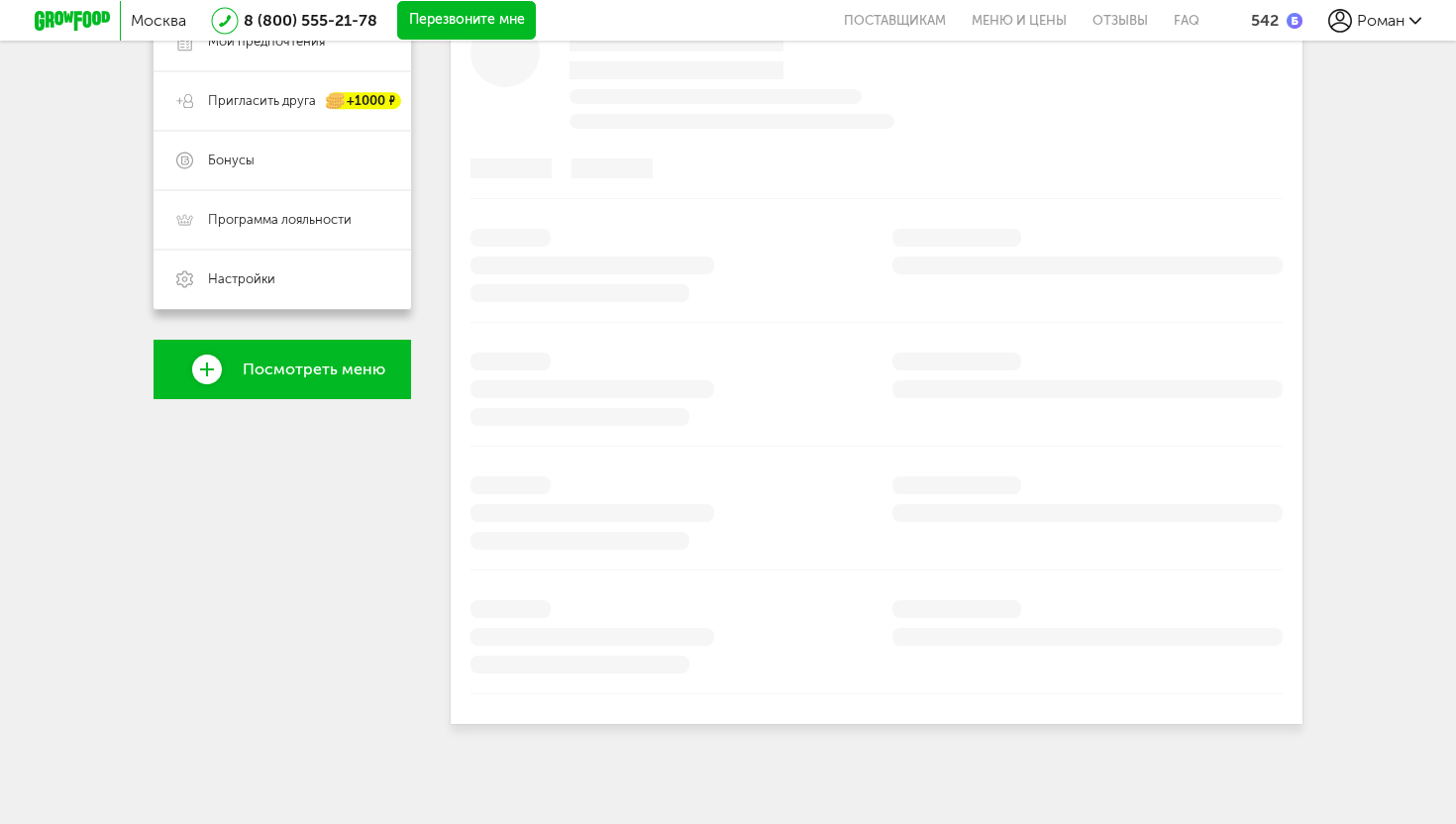 scroll, scrollTop: 582, scrollLeft: 0, axis: vertical 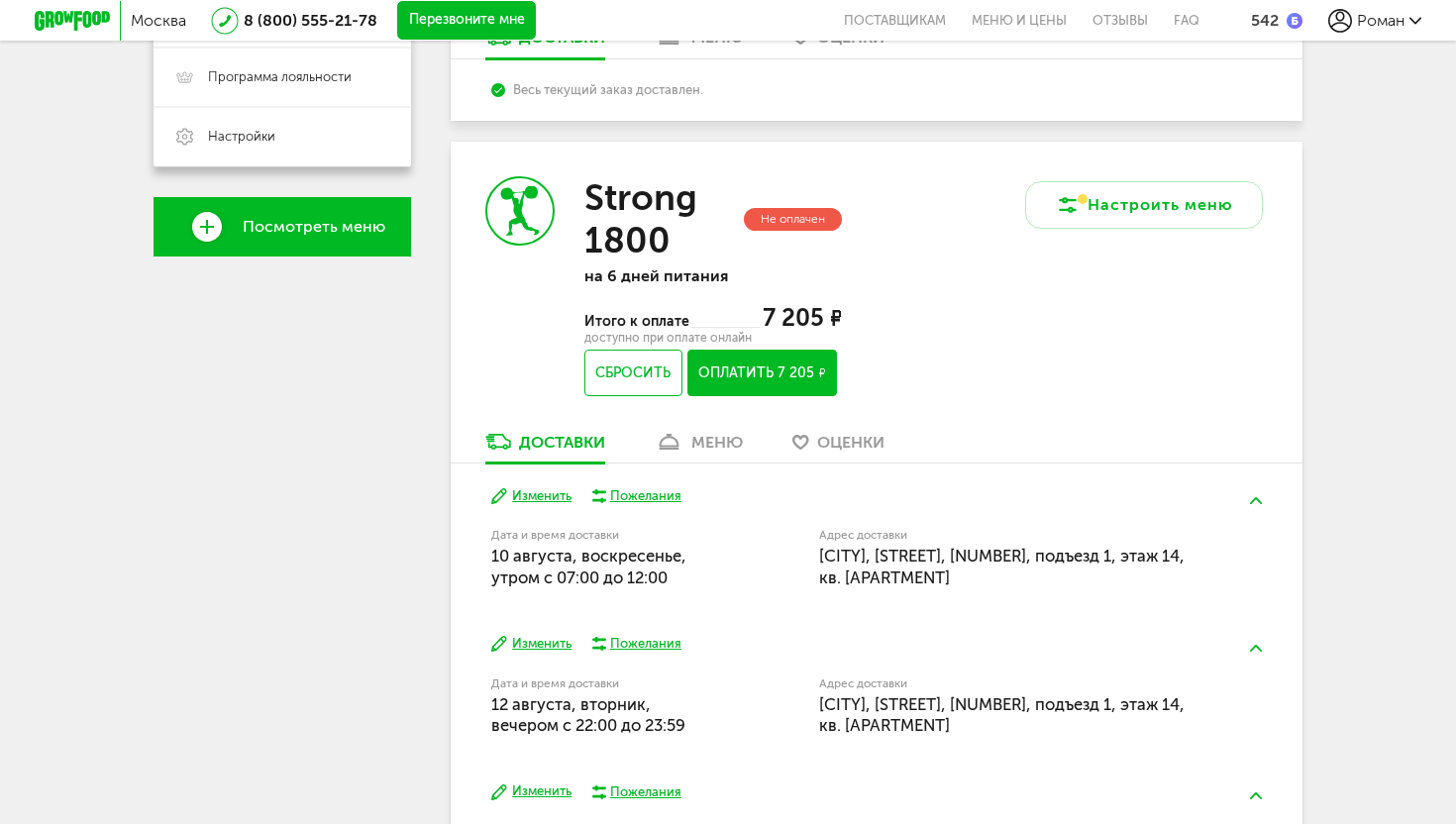 click on "Изменить" at bounding box center (531, 496) 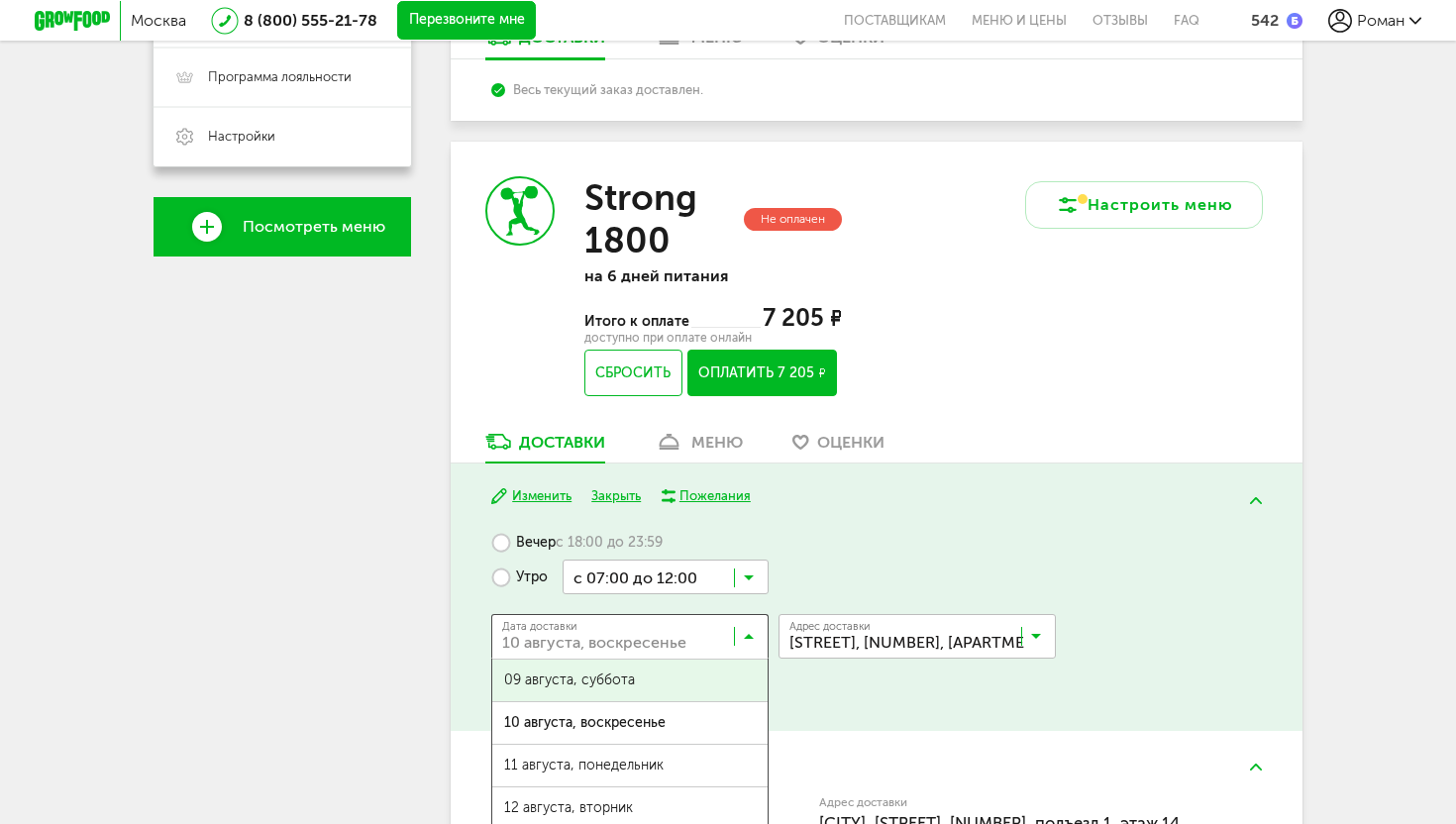 click at bounding box center (635, 641) 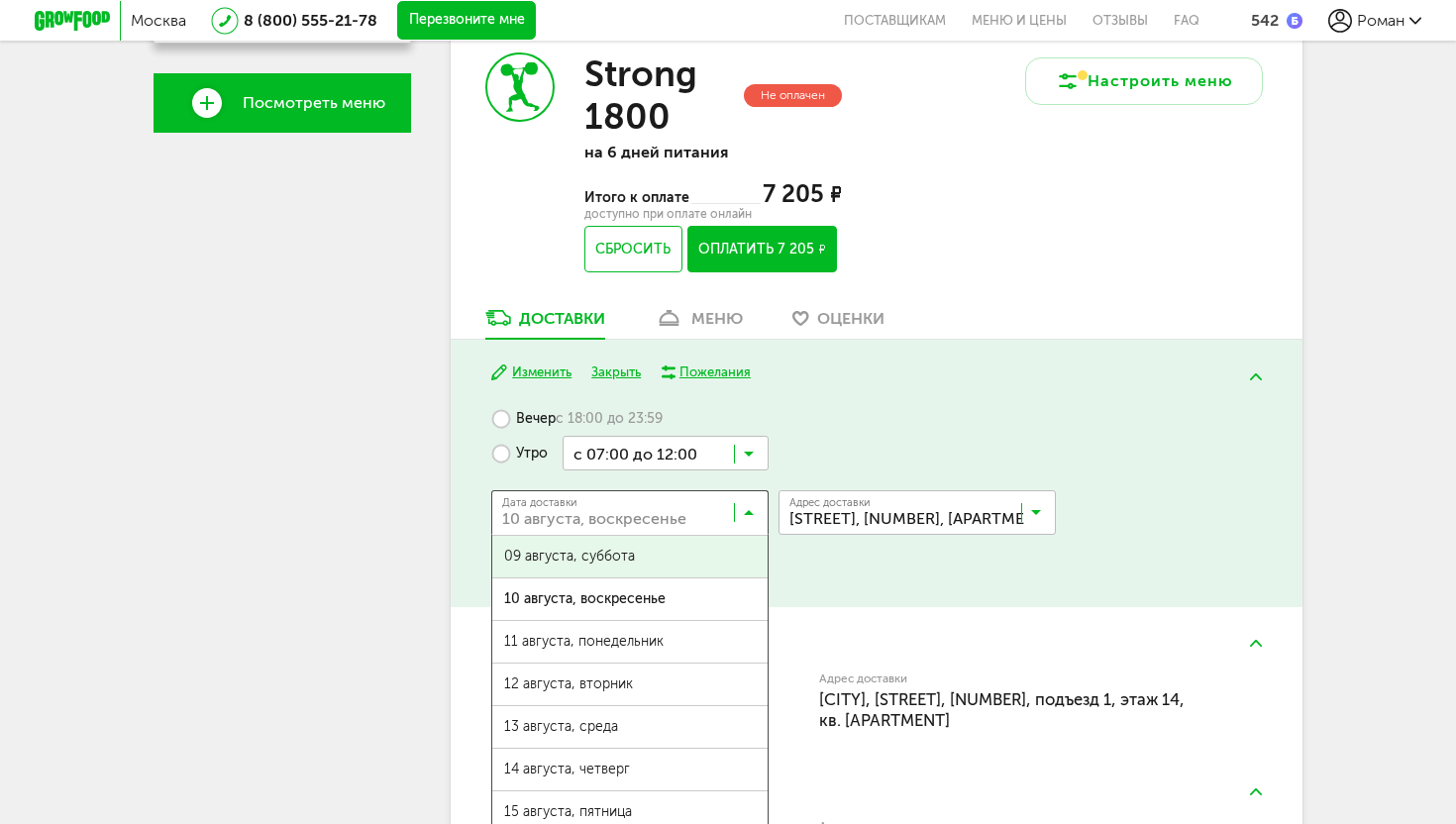 scroll, scrollTop: 743, scrollLeft: 0, axis: vertical 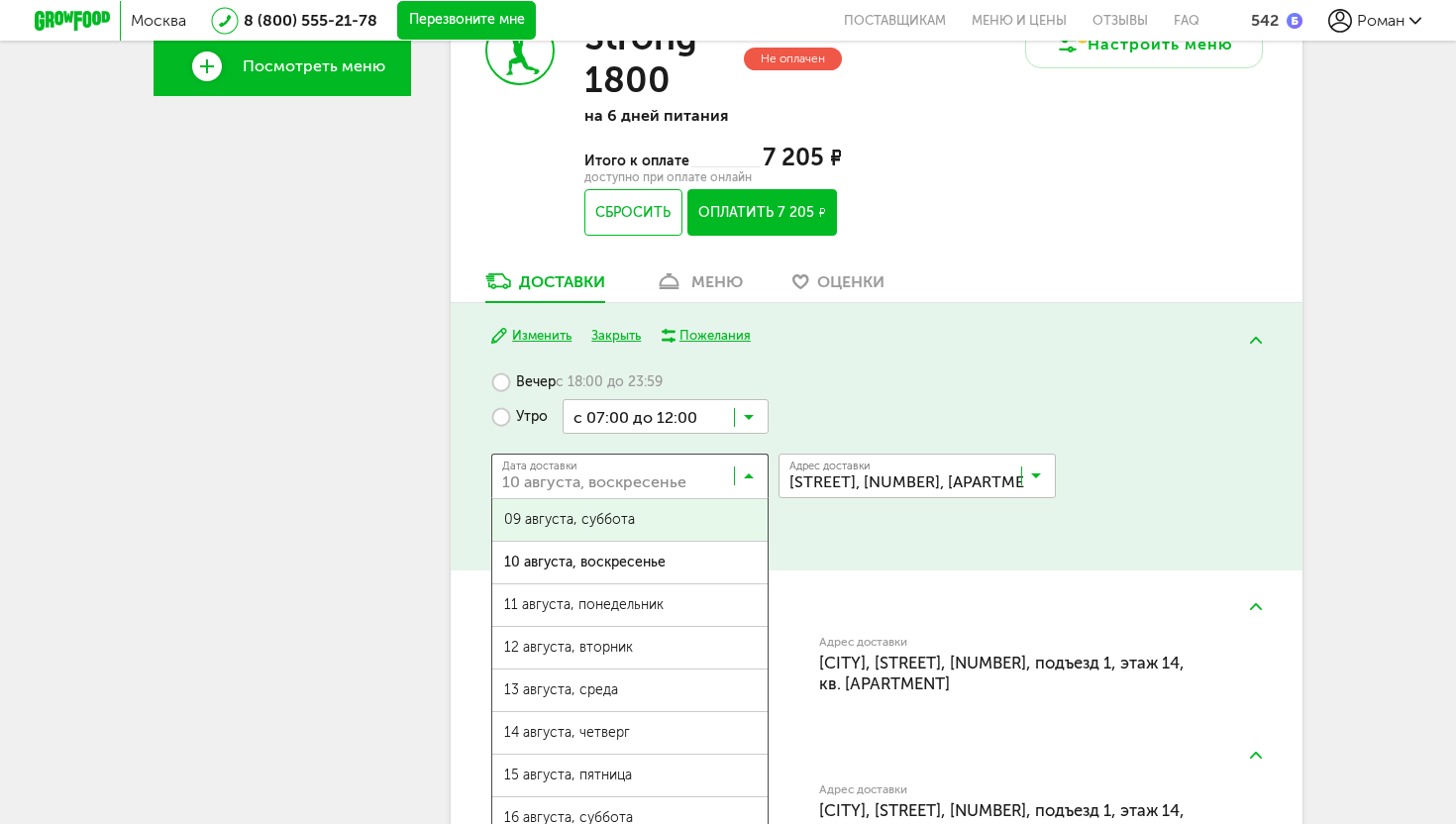 click on "09 августа, суббота" at bounding box center [630, 520] 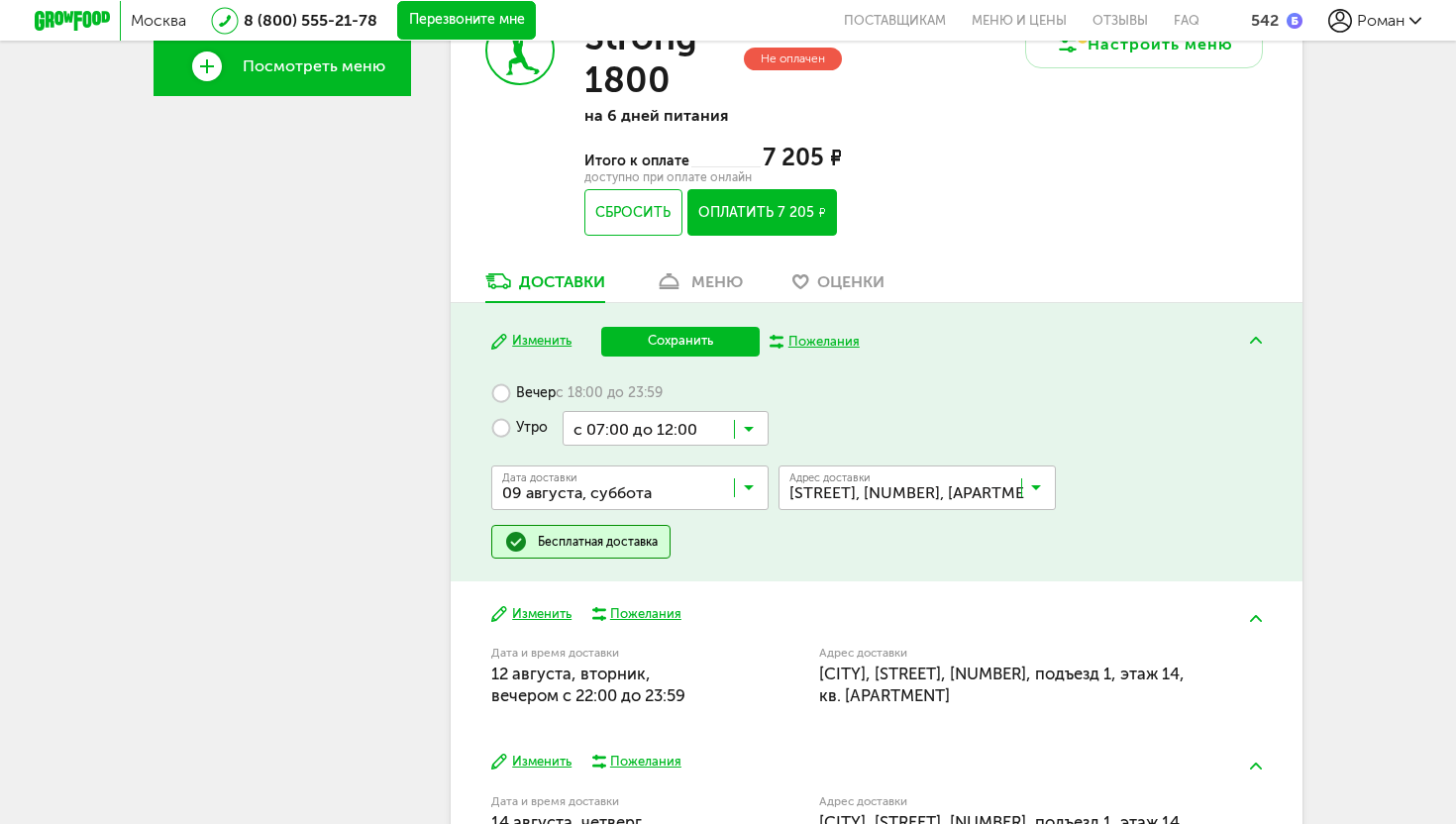 click on "Сохранить" at bounding box center (680, 342) 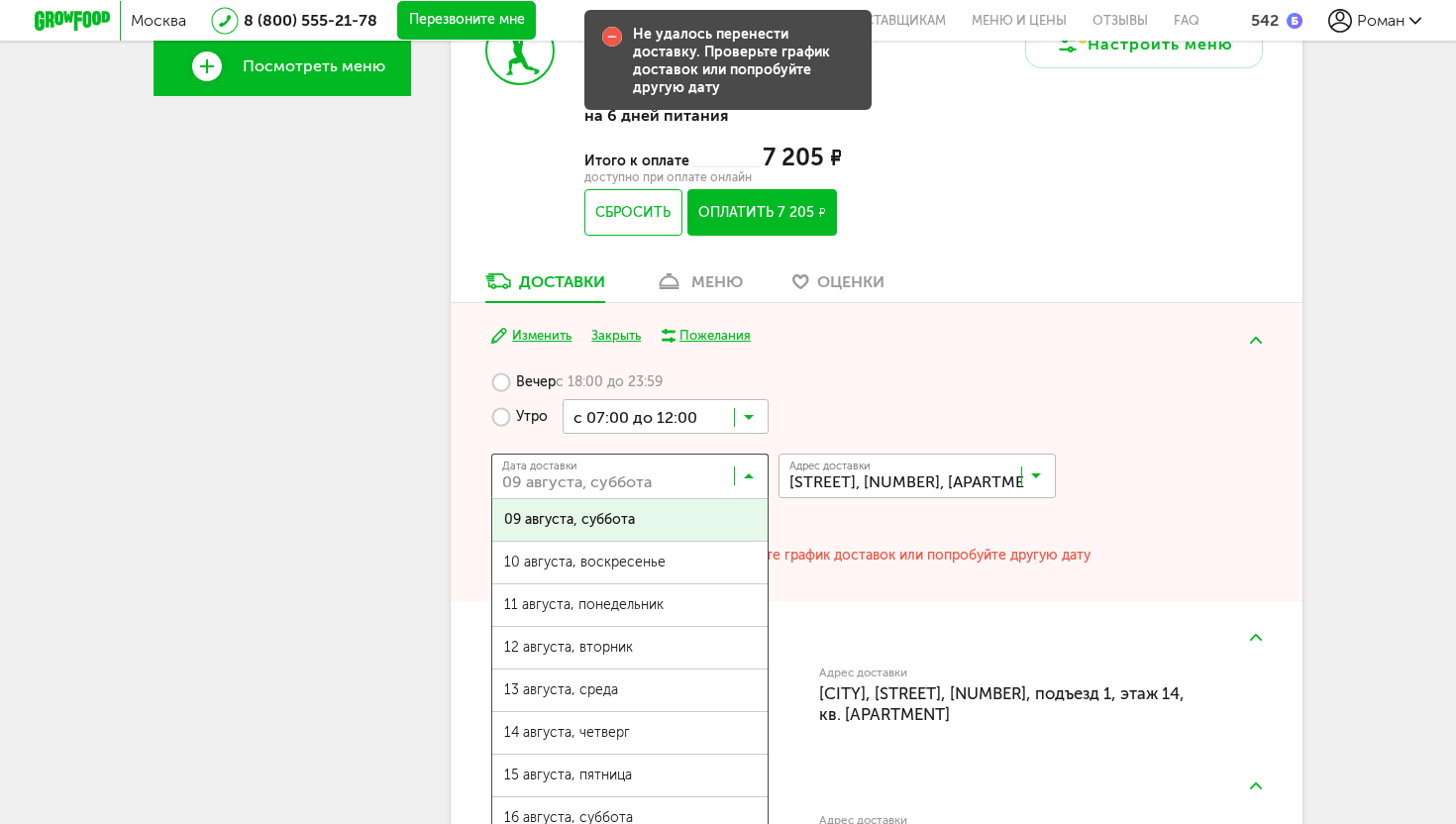 click at bounding box center (749, 480) 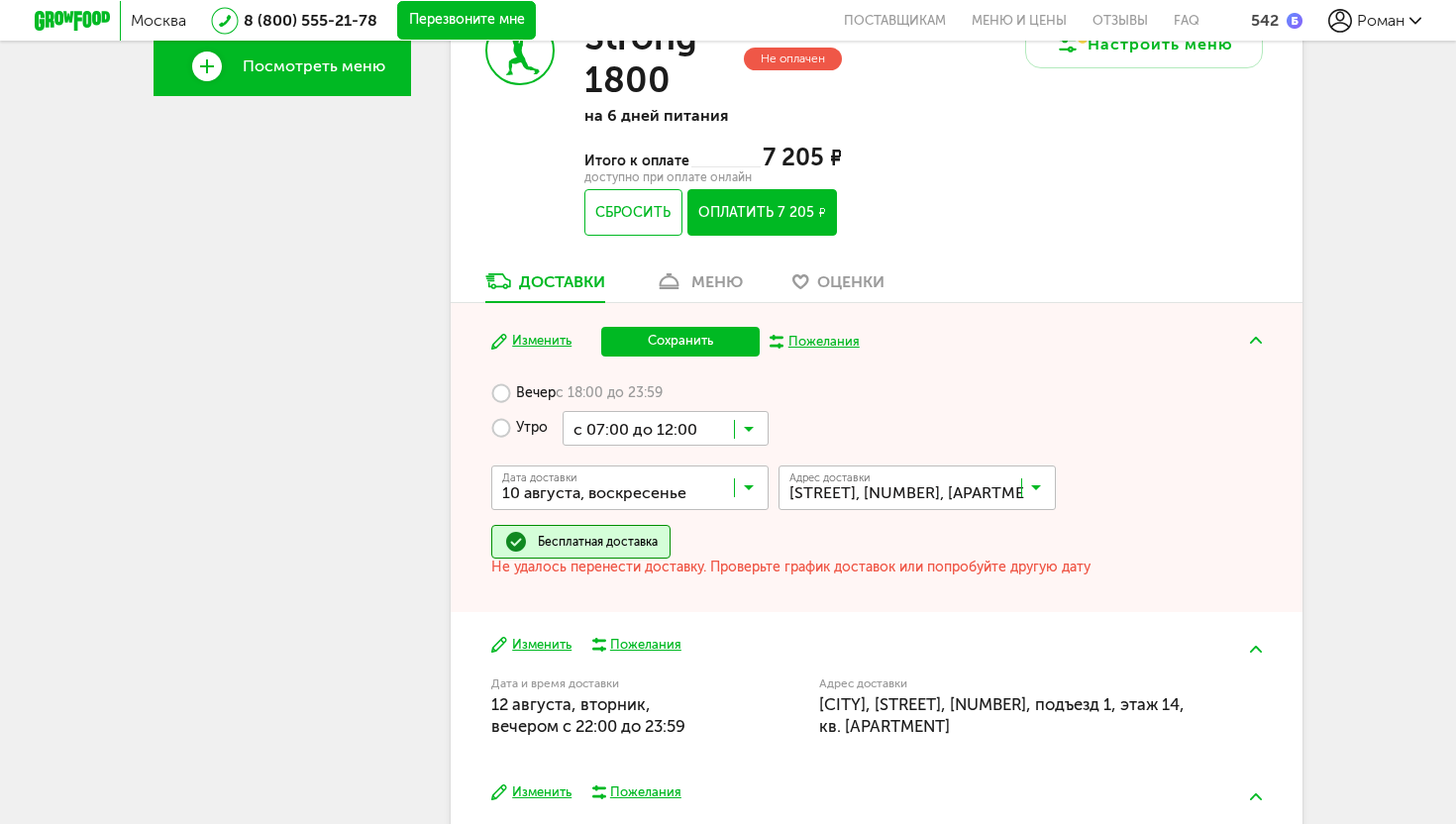 click on "10 августа, воскресенье" at bounding box center [630, 574] 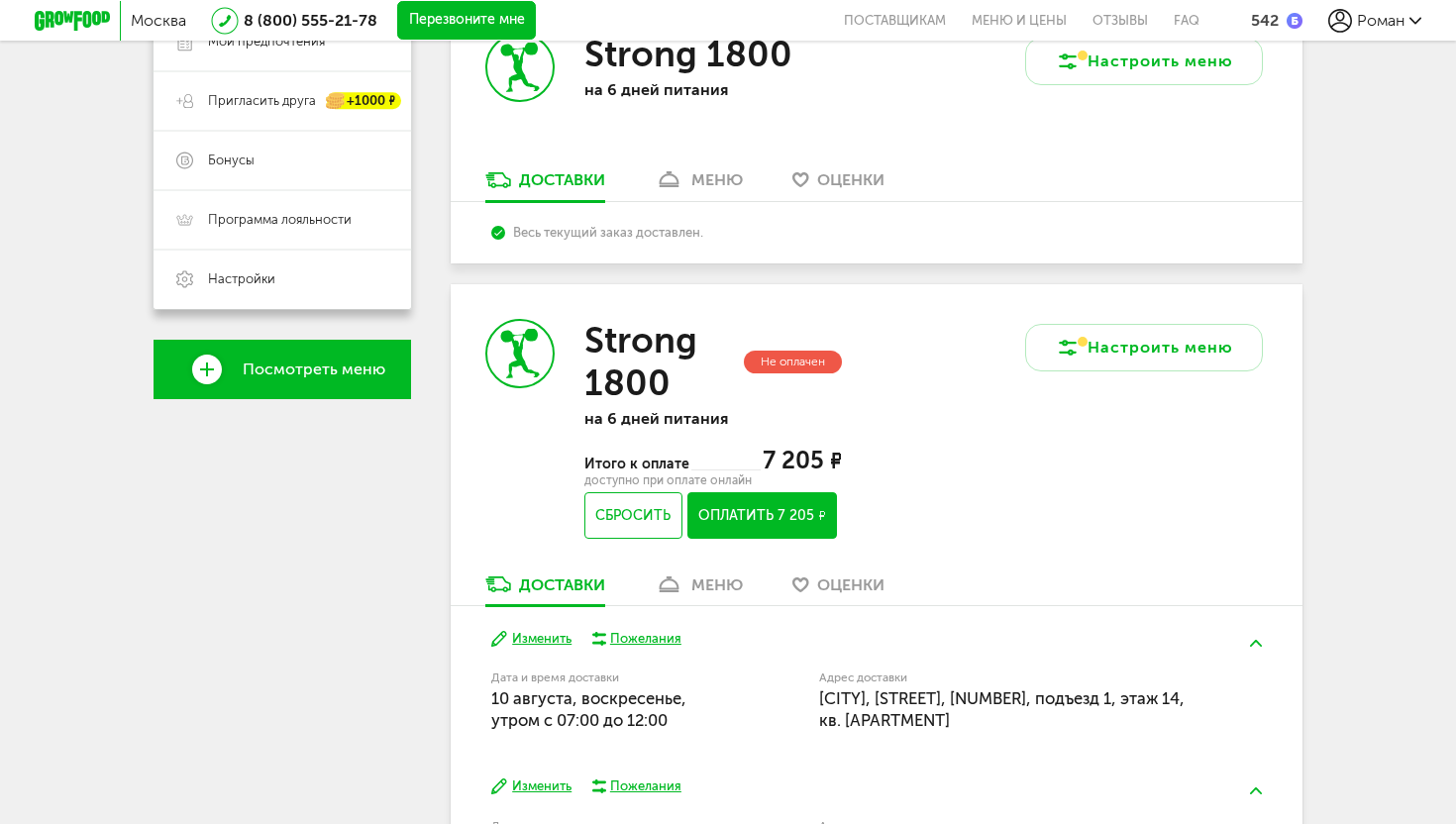 scroll, scrollTop: 743, scrollLeft: 0, axis: vertical 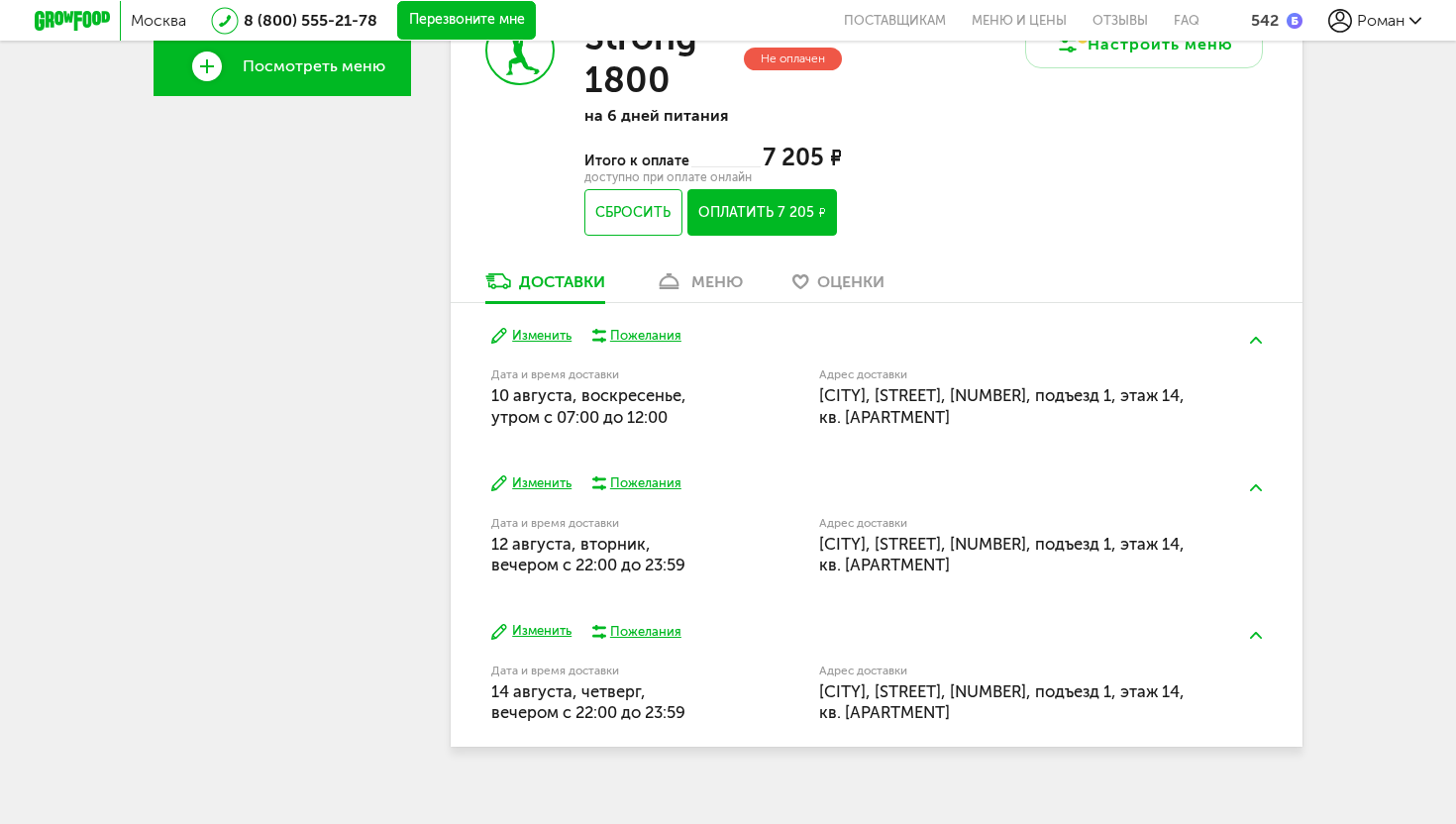 click on "Изменить" at bounding box center [531, 336] 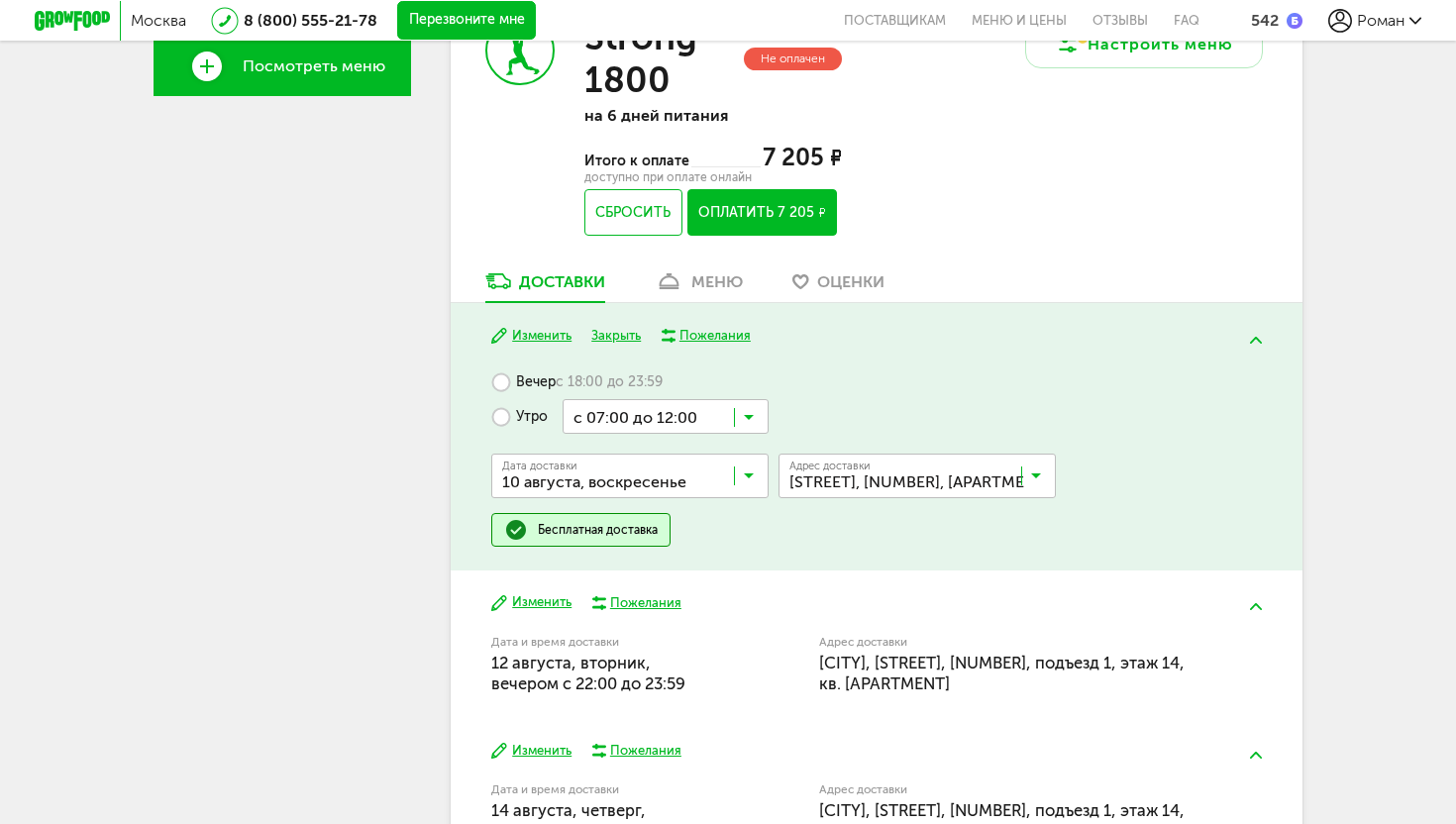 click at bounding box center (666, 416) 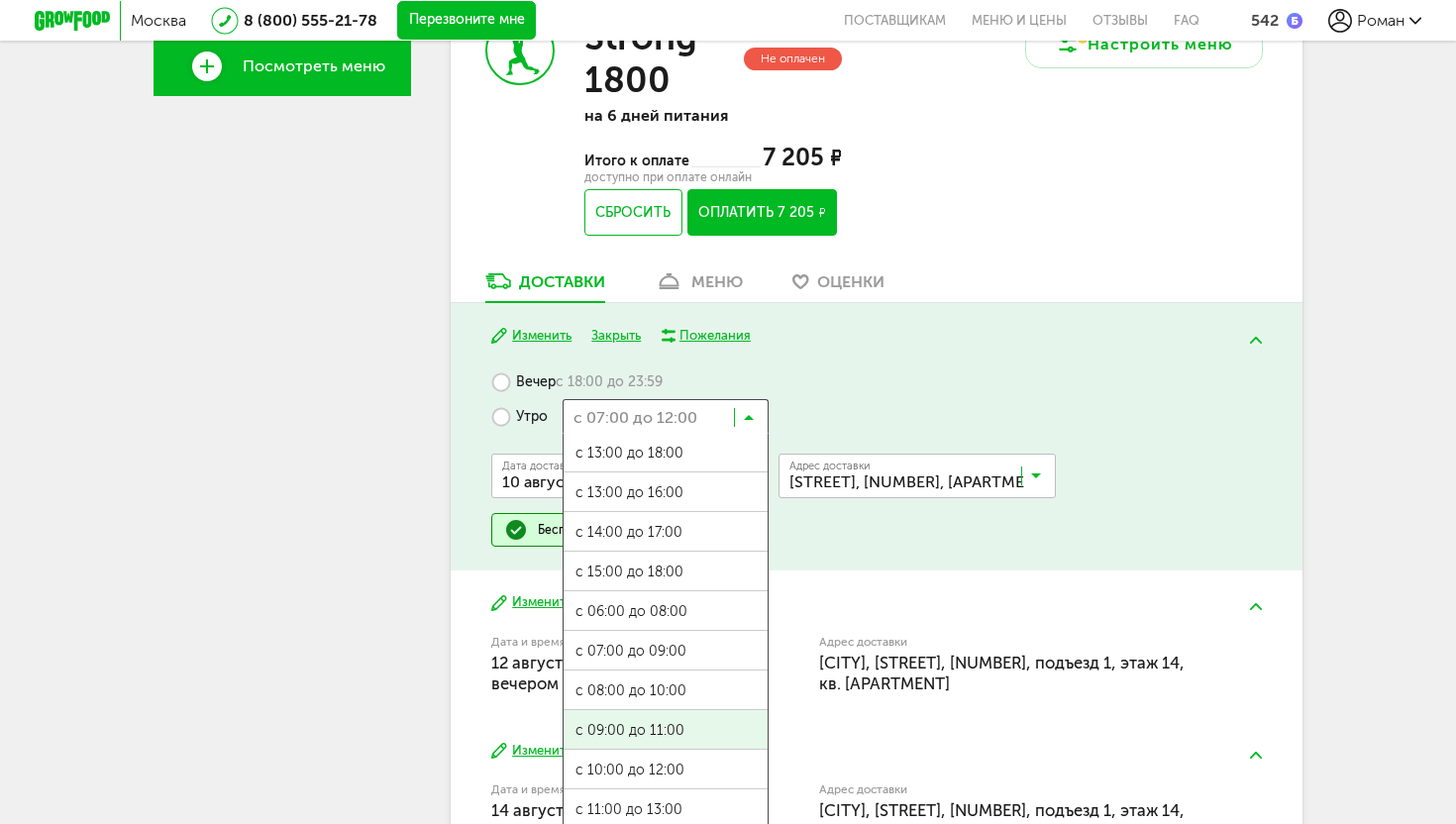 scroll, scrollTop: 43, scrollLeft: 0, axis: vertical 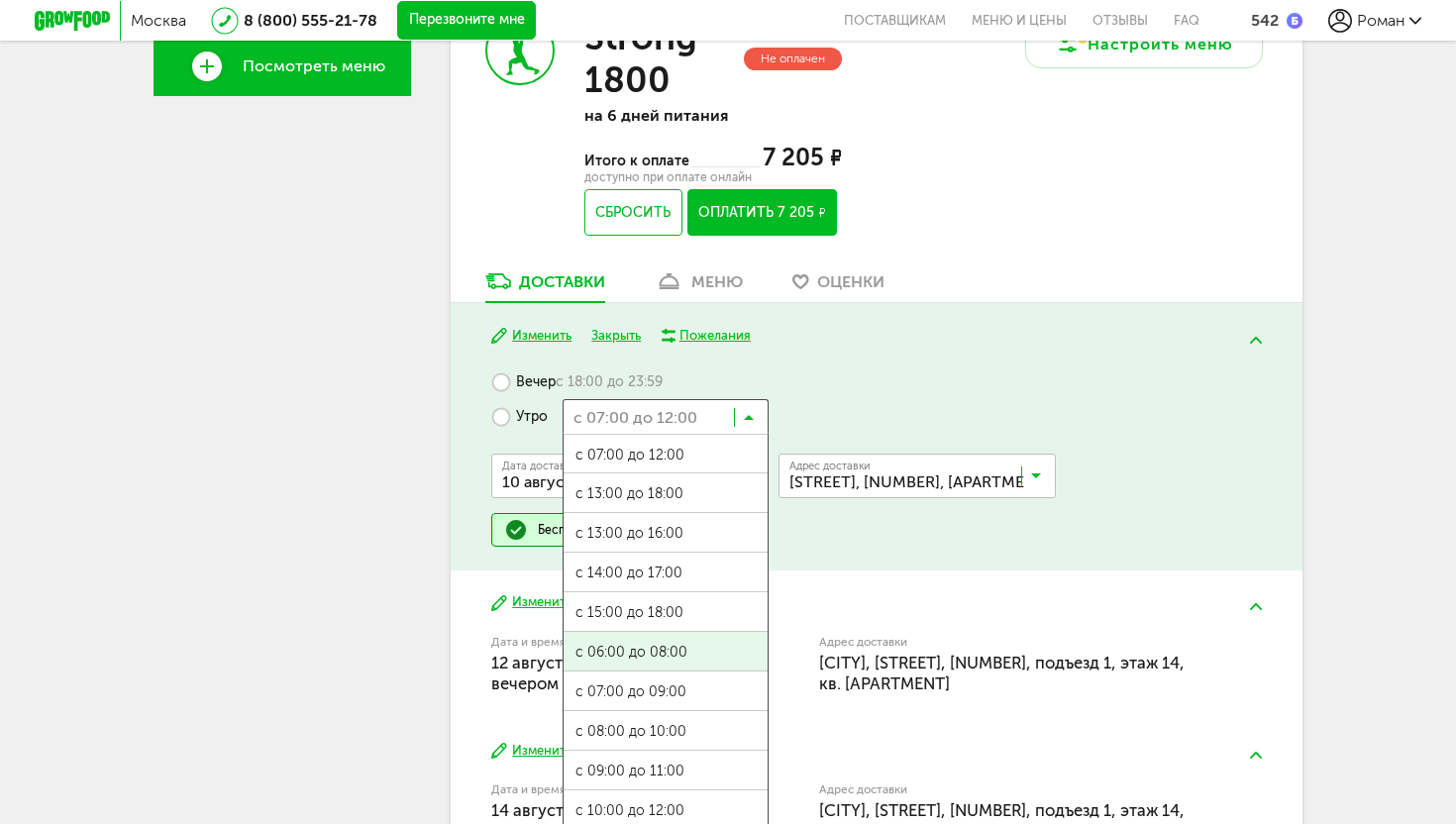 click on "с 07:00 до 12:00 с 13:00 до 18:00 с 13:00 до 16:00 с 14:00 до 17:00 с 15:00 до 18:00 с 06:00 до 08:00 с 07:00 до 09:00 с 08:00 до 10:00 с 09:00 до 11:00 с 10:00 до 12:00 с 11:00 до 13:00" at bounding box center [666, 632] 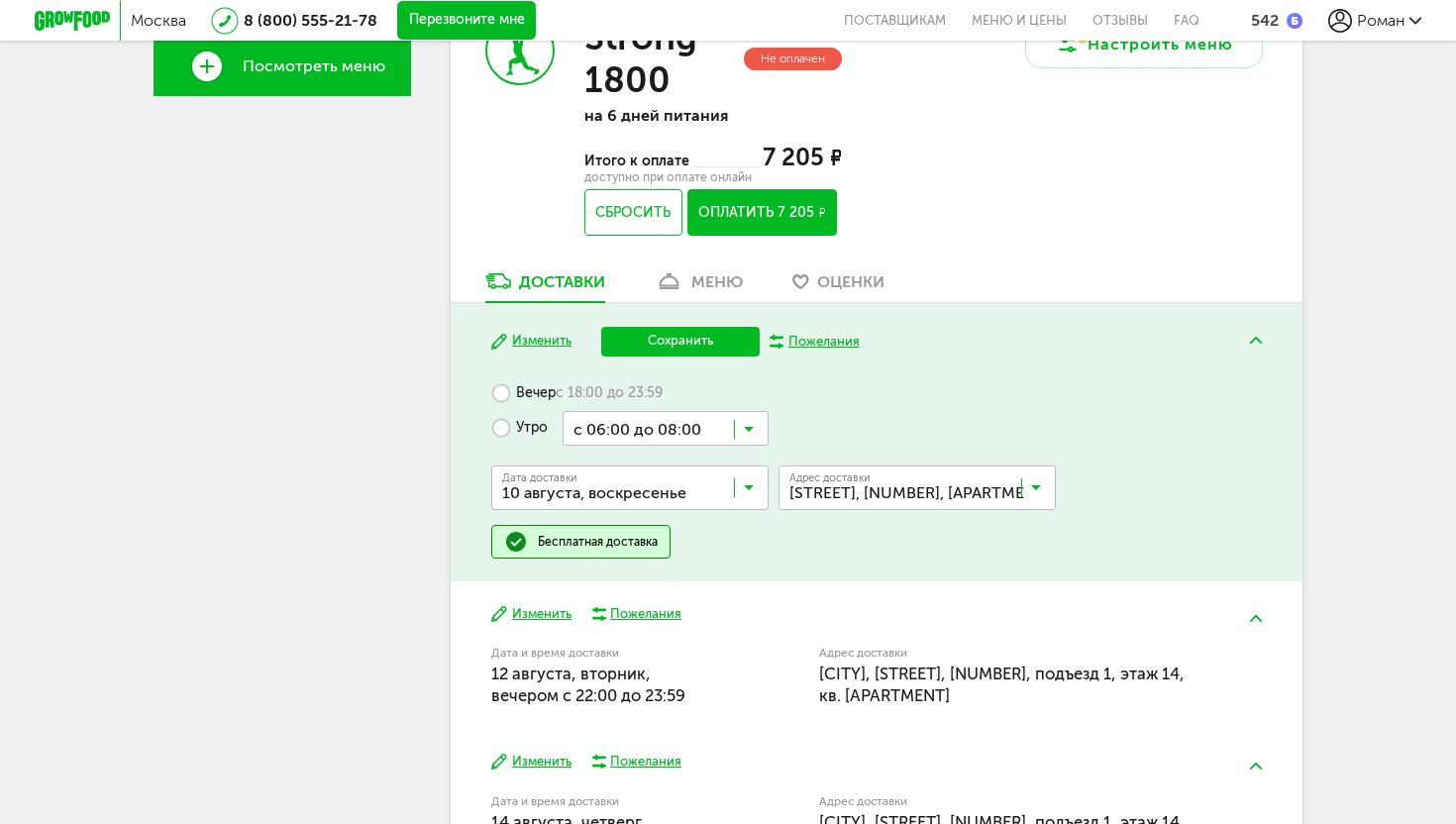 click on "Изменить   Сохранить
Пожелания
Вечер  с 18:00 до 23:59     Утро       с 06:00 до 08:00           Загрузка...     Дата доставки     10 августа, воскресенье           Загрузка...       Адрес           Квартира     Комментарий для курьера         Адрес доставки     Ломоносовский пр-кт, 5, кв. 104           Загрузка...             Бесплатная доставка" at bounding box center [877, 442] 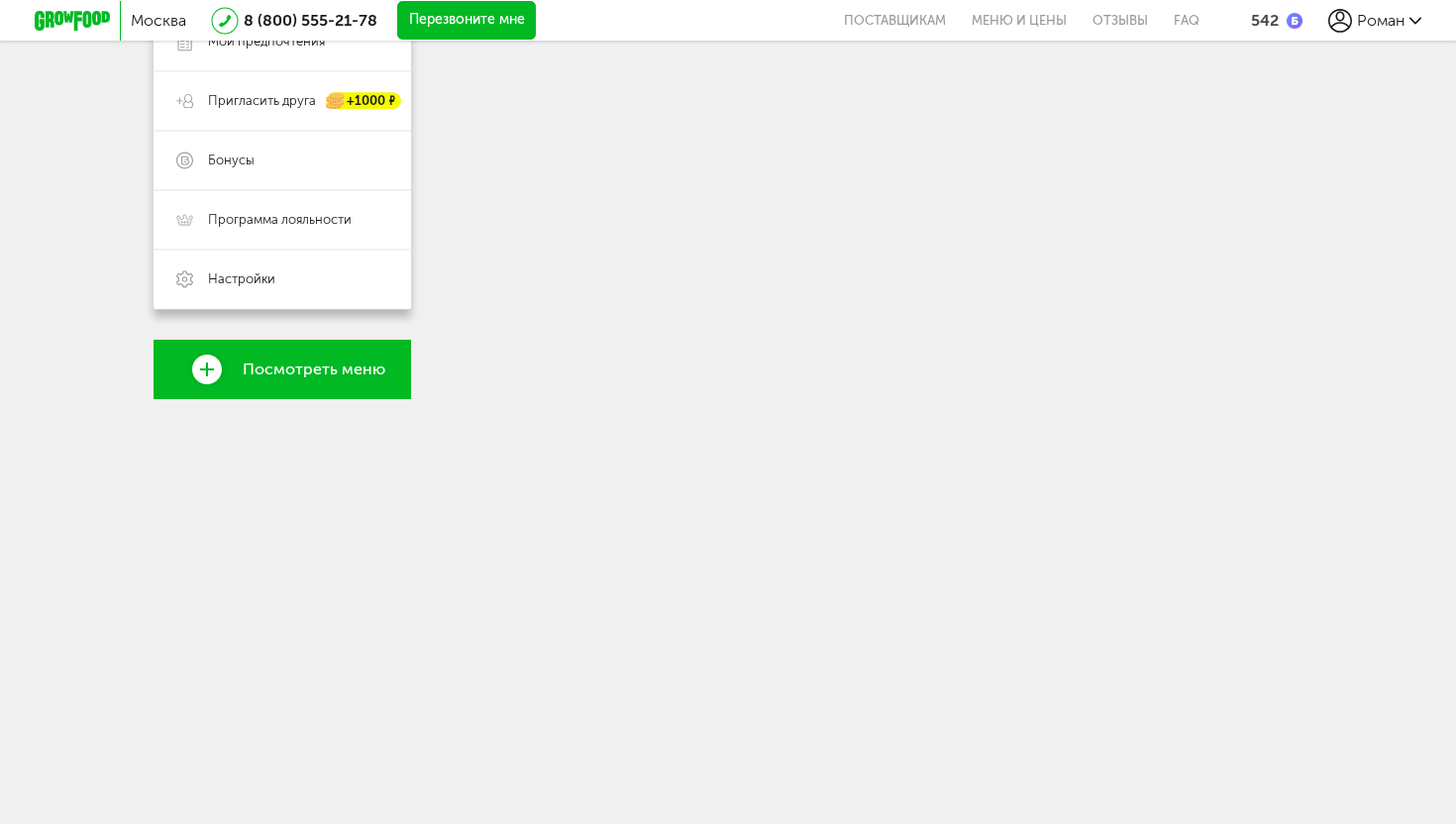 scroll, scrollTop: 743, scrollLeft: 0, axis: vertical 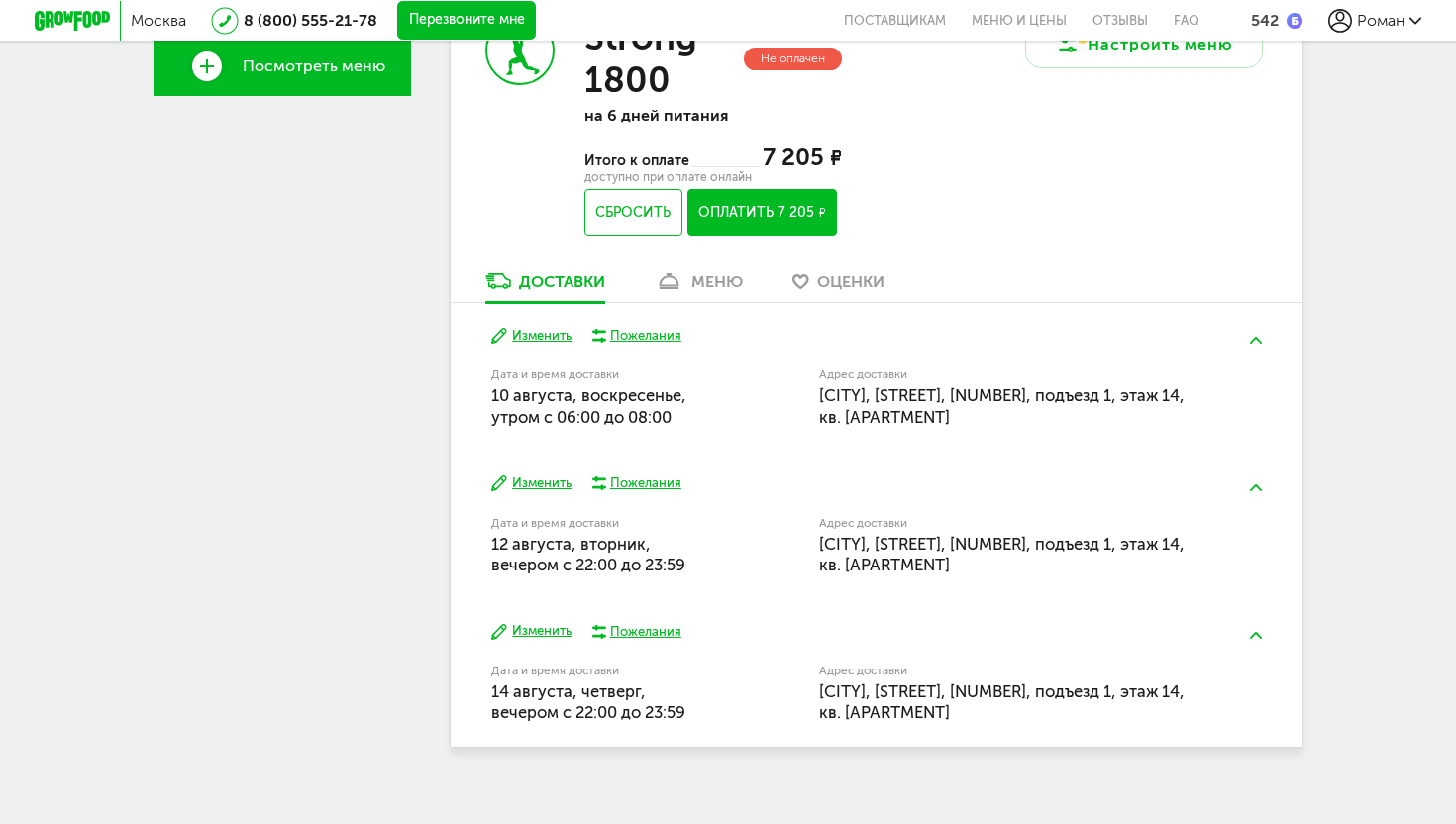 click on "Изменить" at bounding box center (531, 483) 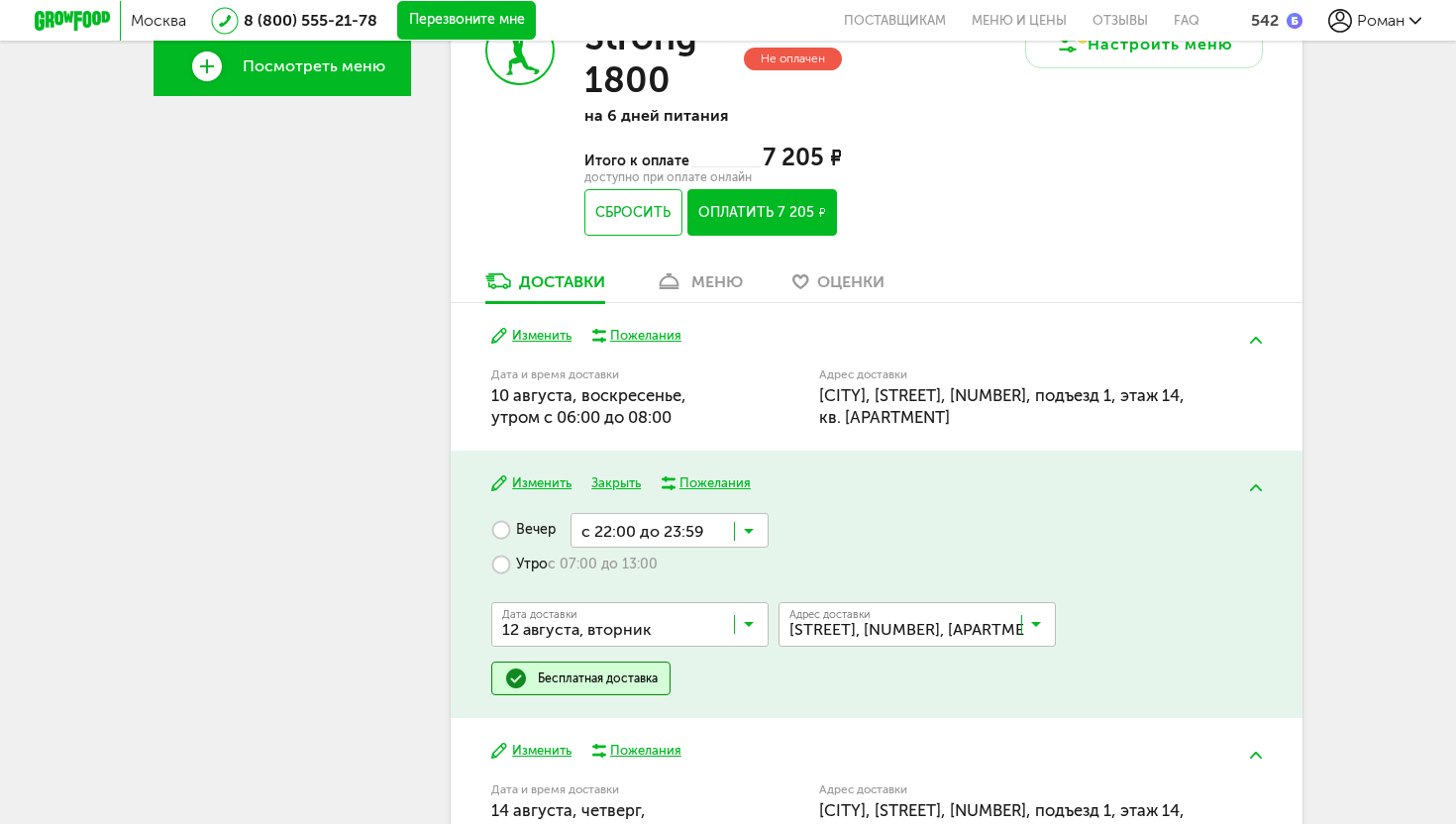 click on "Утро  с 07:00 до 13:00" at bounding box center [574, 565] 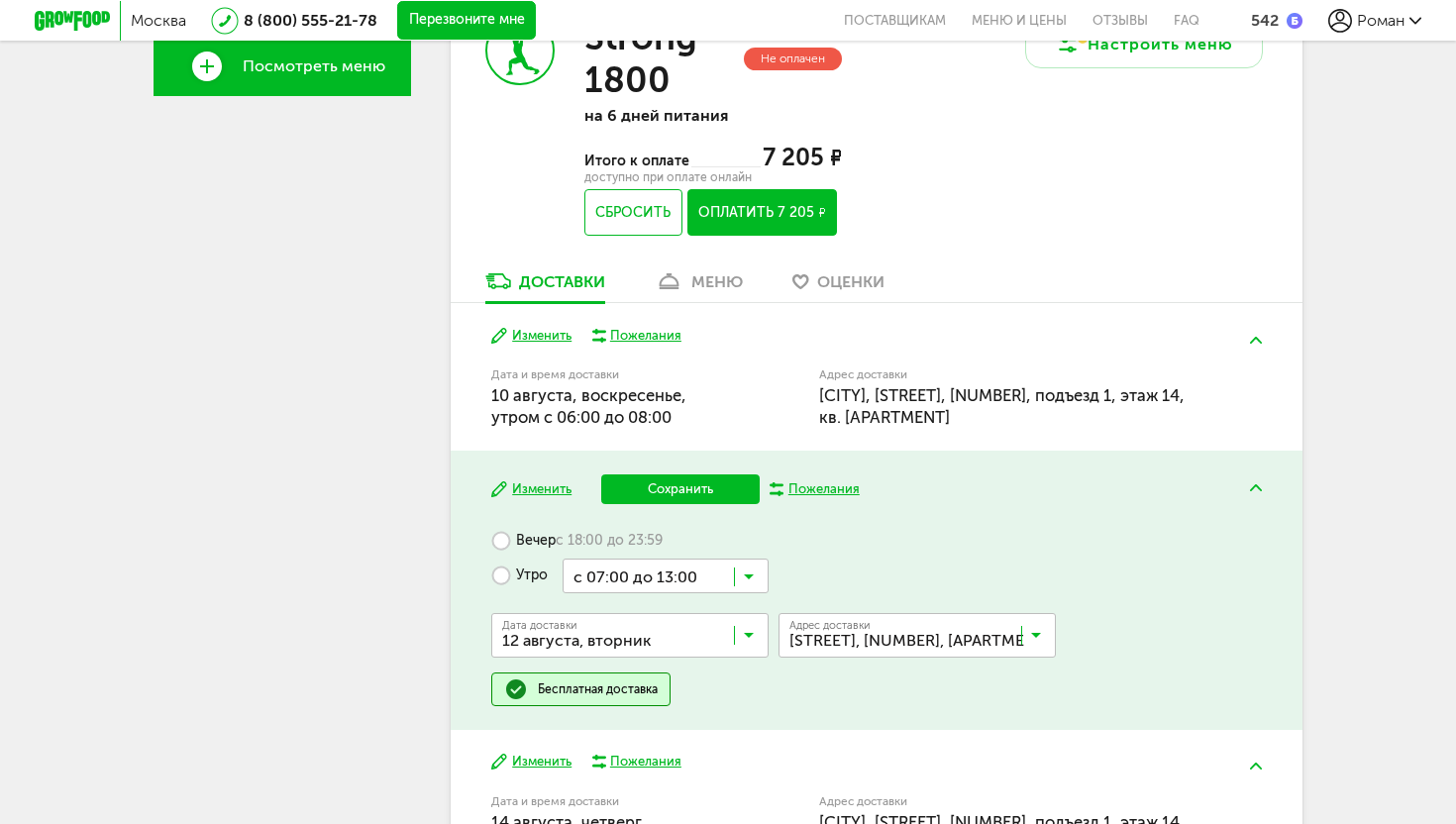 click at bounding box center (749, 581) 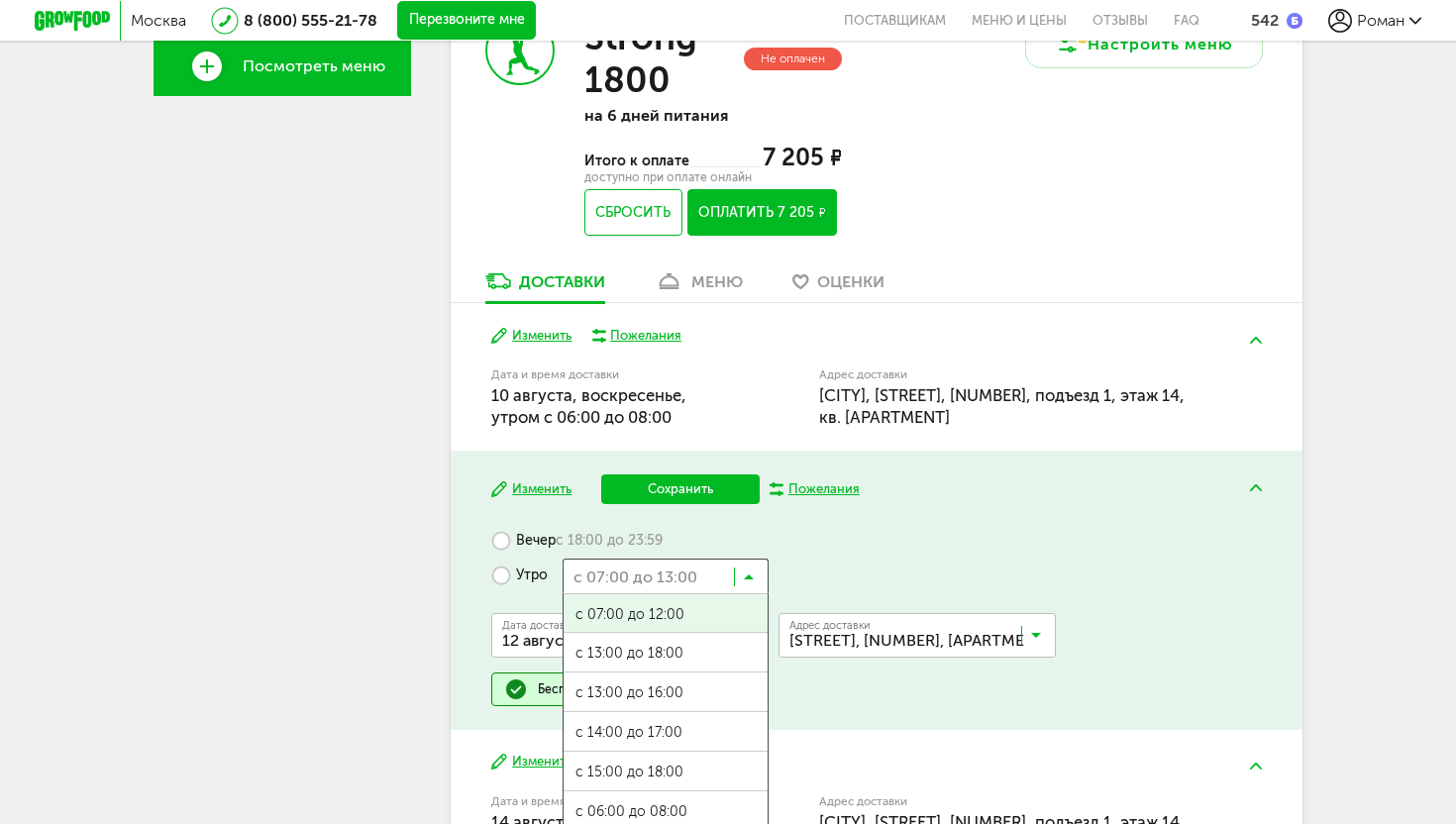 scroll, scrollTop: 43, scrollLeft: 0, axis: vertical 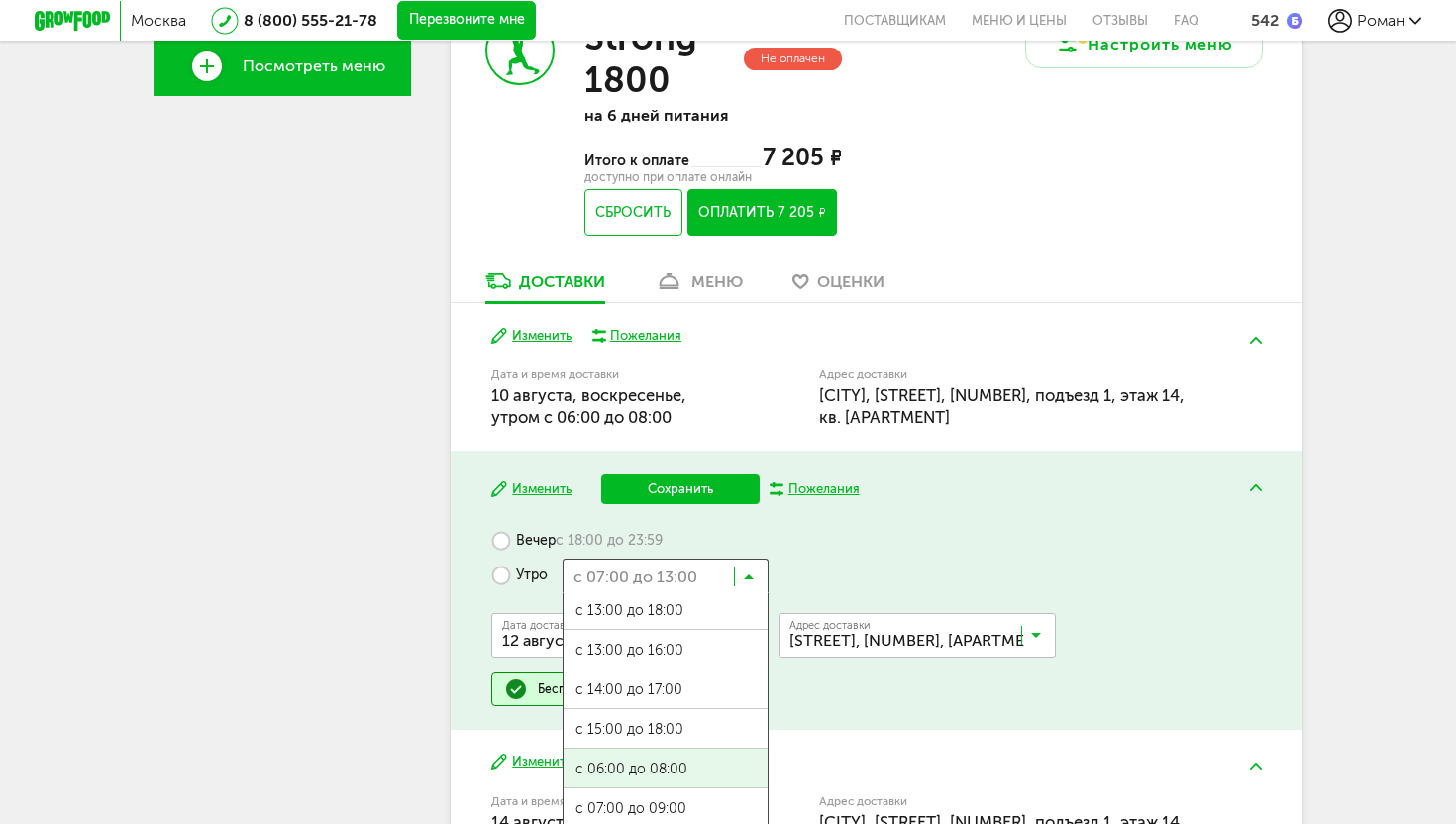 click on "с 07:00 до 12:00 с 13:00 до 18:00 с 13:00 до 16:00 с 14:00 до 17:00 с 15:00 до 18:00 с 06:00 до 08:00 с 07:00 до 09:00 с 08:00 до 10:00 с 09:00 до 11:00 с 10:00 до 12:00 с 11:00 до 13:00" at bounding box center [666, 791] 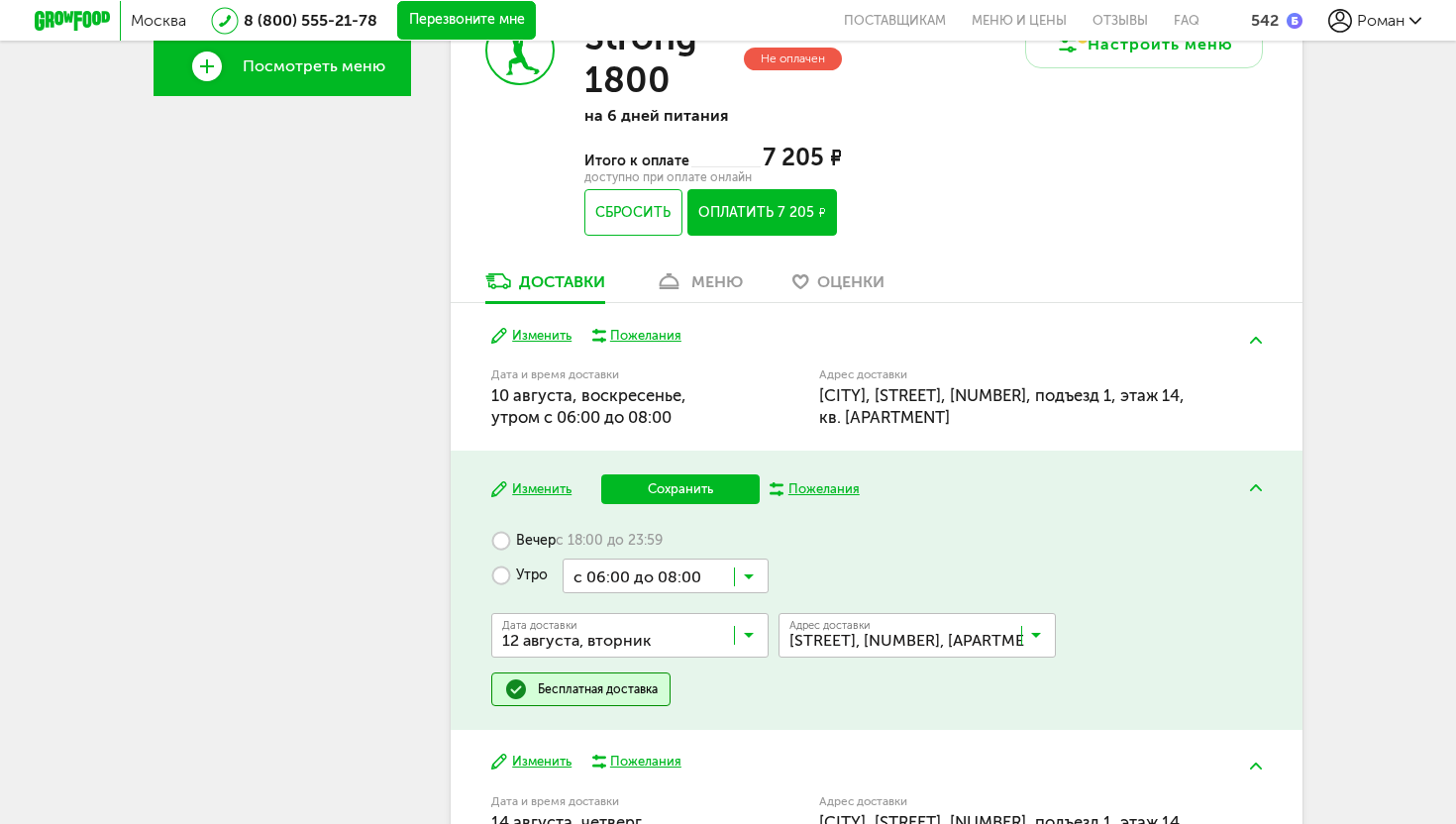 click on "Сохранить" at bounding box center (680, 489) 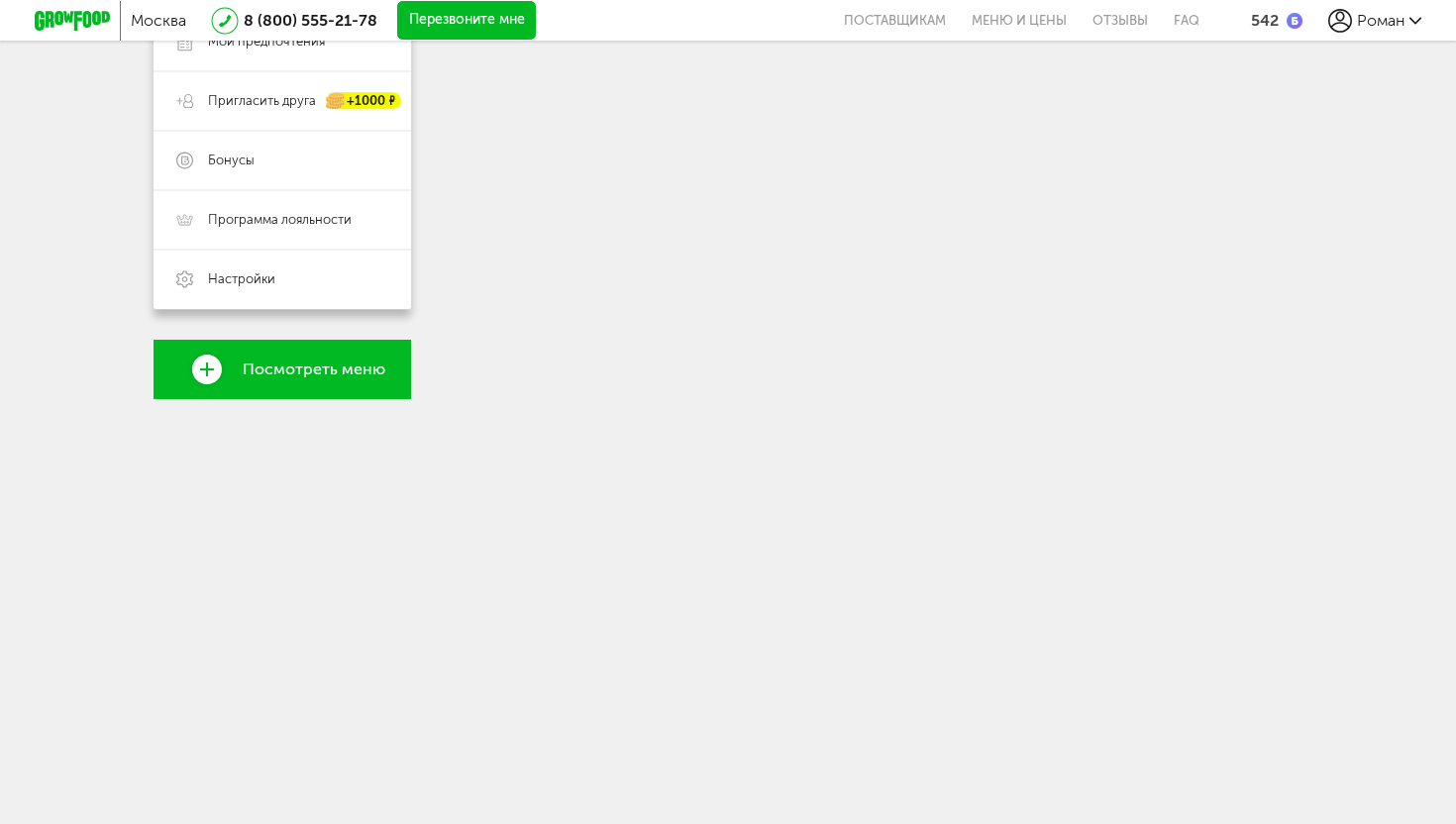 scroll, scrollTop: 743, scrollLeft: 0, axis: vertical 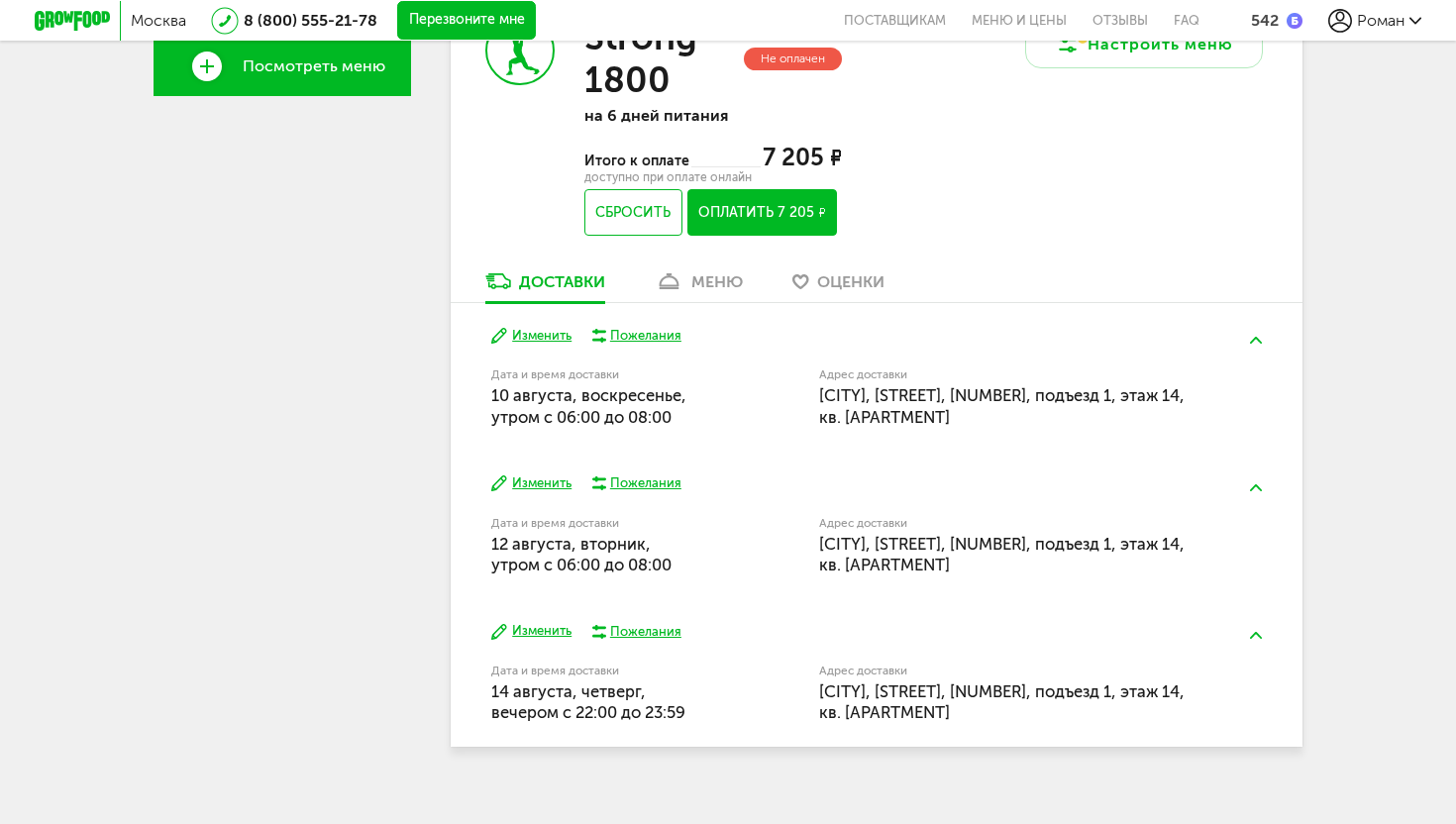 click on "Оплатить 7 205 ₽" at bounding box center (762, 212) 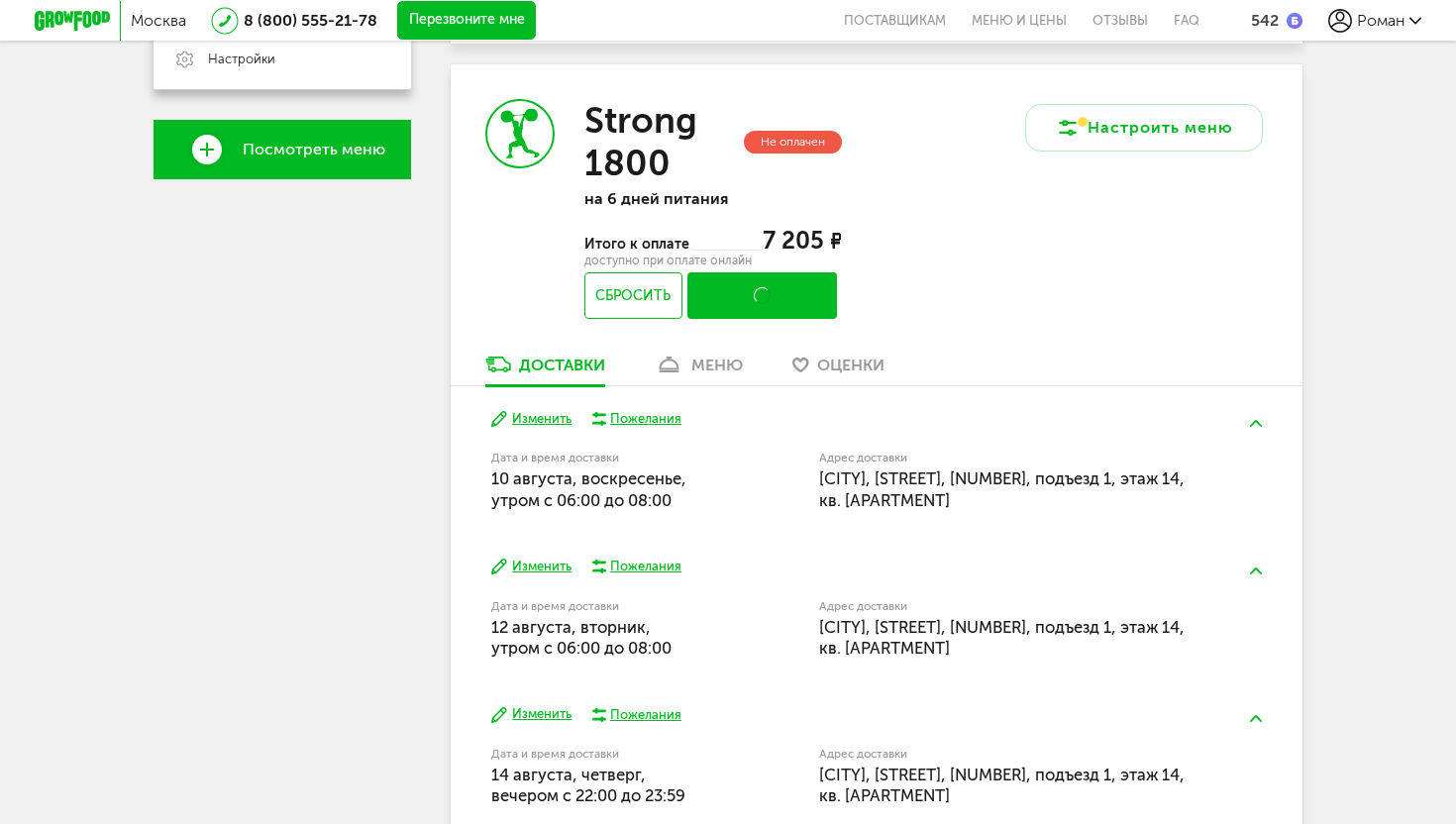 scroll, scrollTop: 285, scrollLeft: 0, axis: vertical 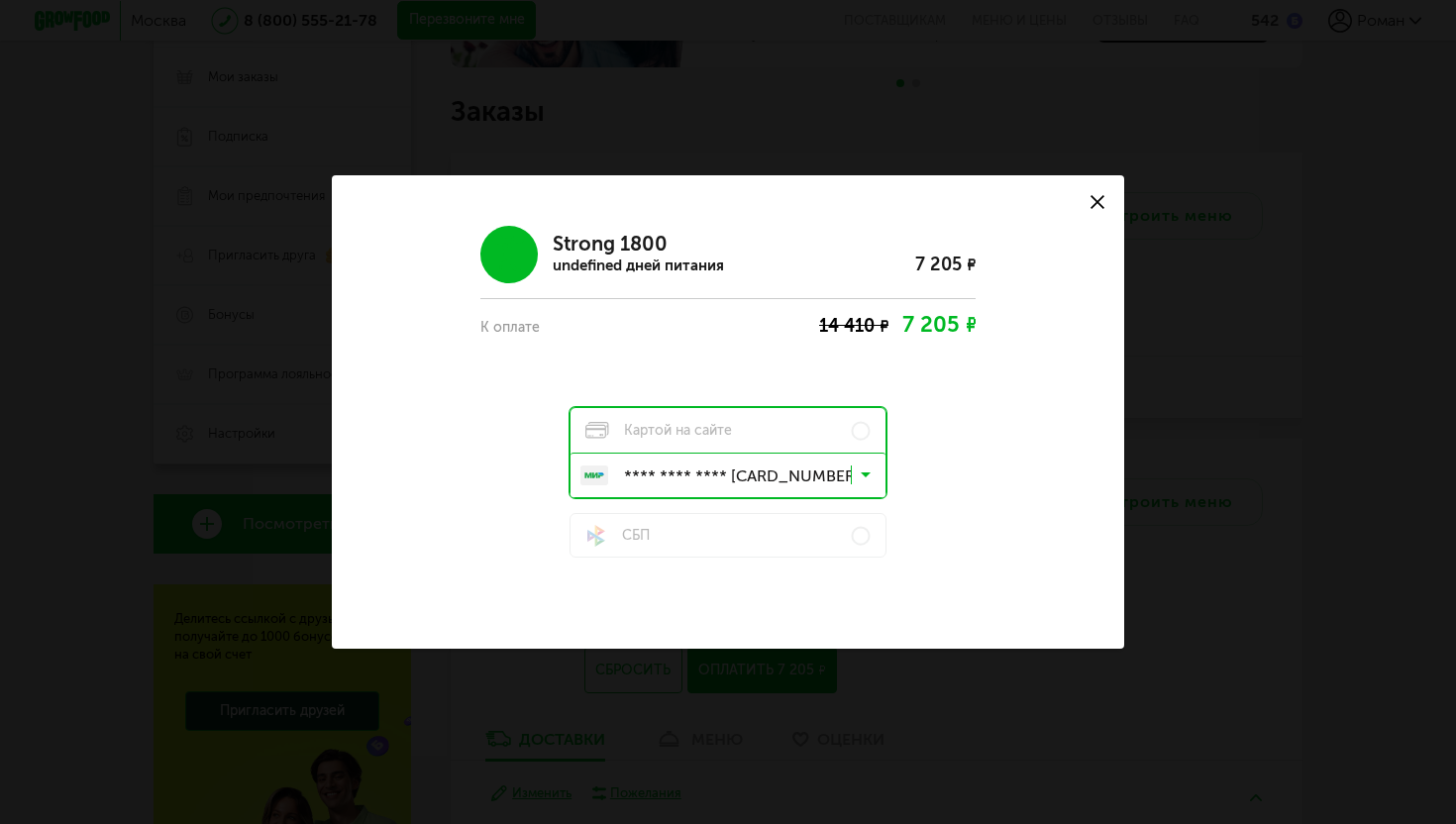click at bounding box center [733, 479] 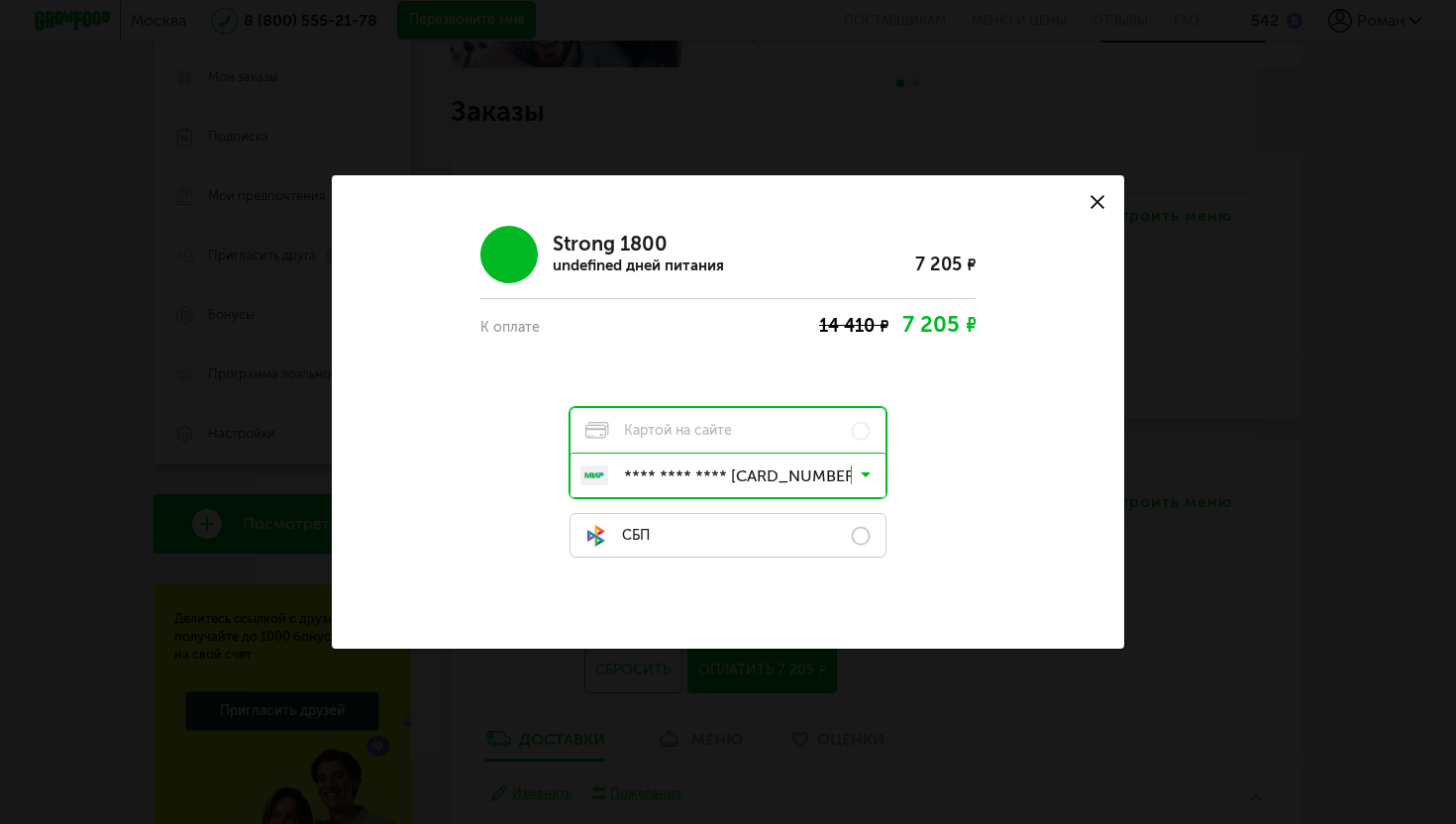 click on "СБП" at bounding box center [728, 535] 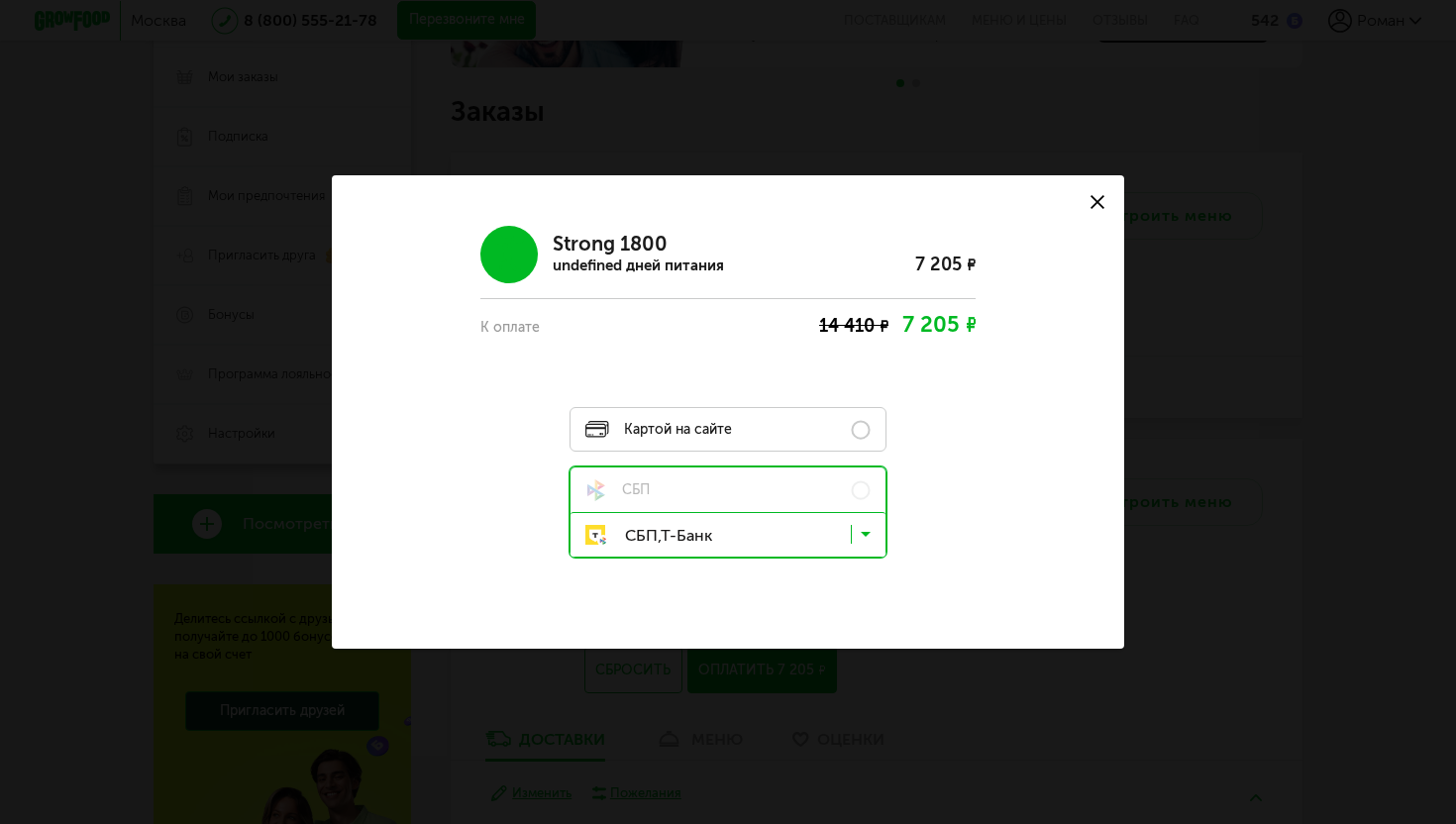 click on "Картой на сайте" at bounding box center (728, 429) 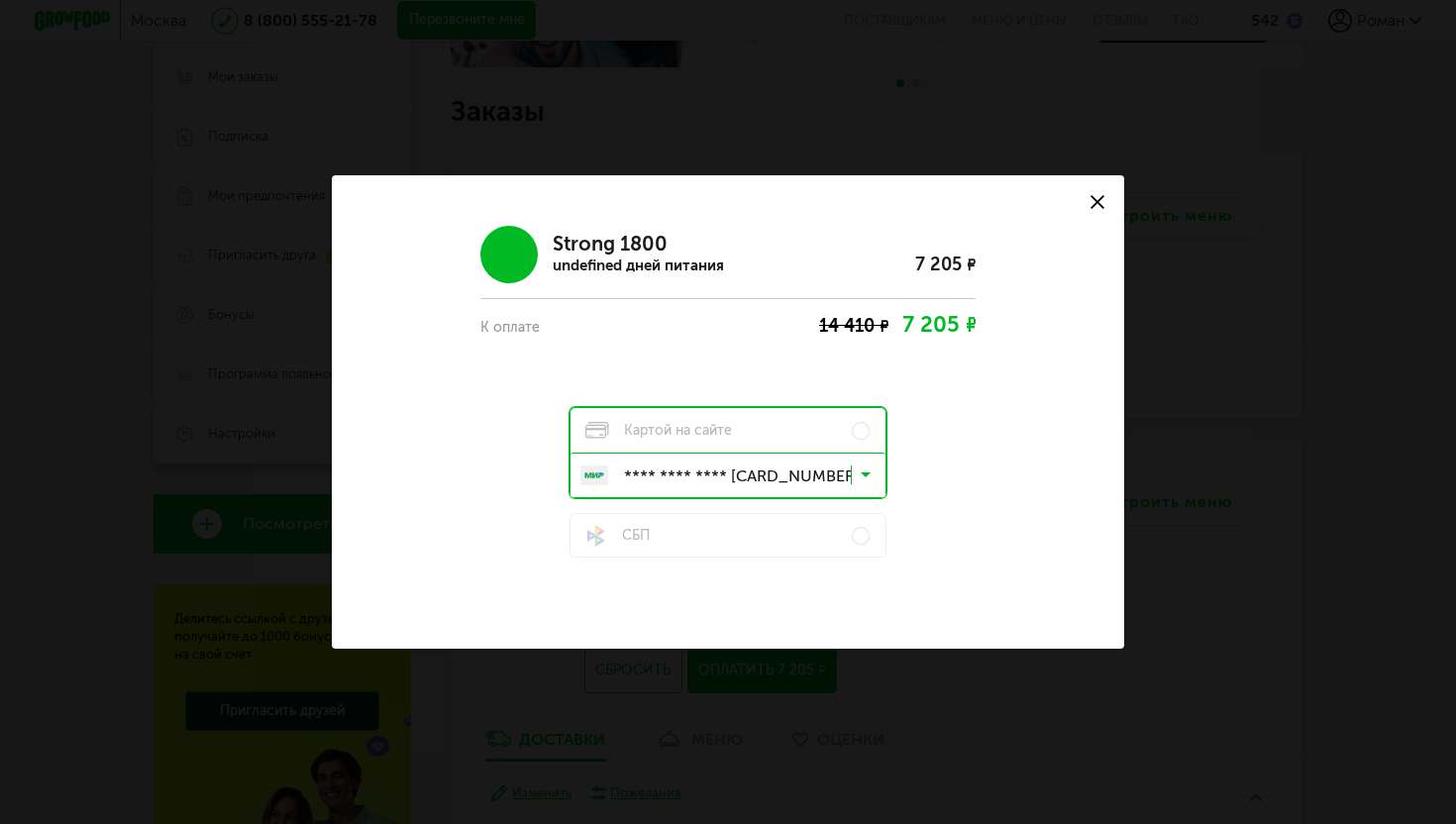click at bounding box center (733, 479) 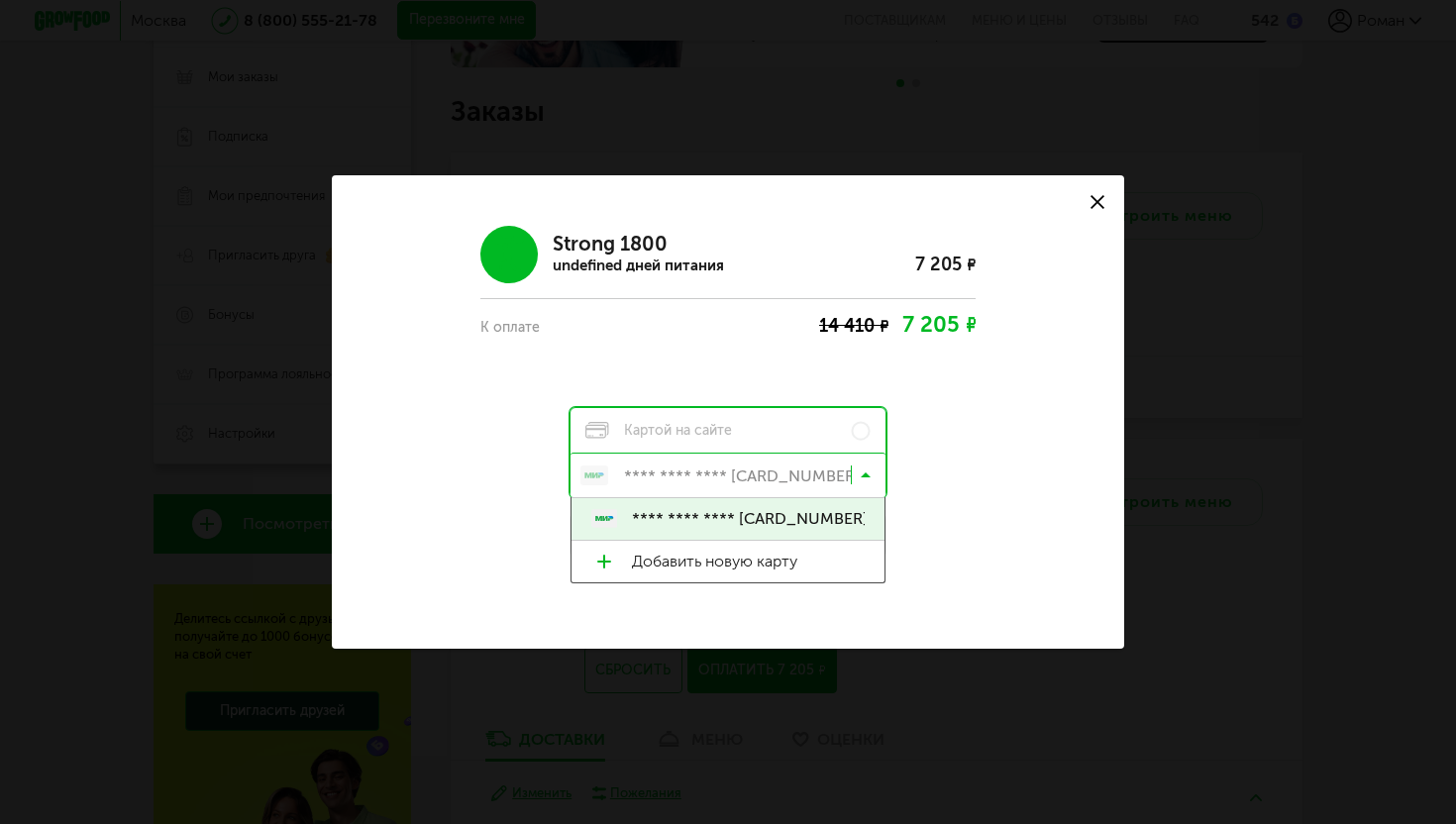 click on "**** **** **** 7624" at bounding box center (748, 519) 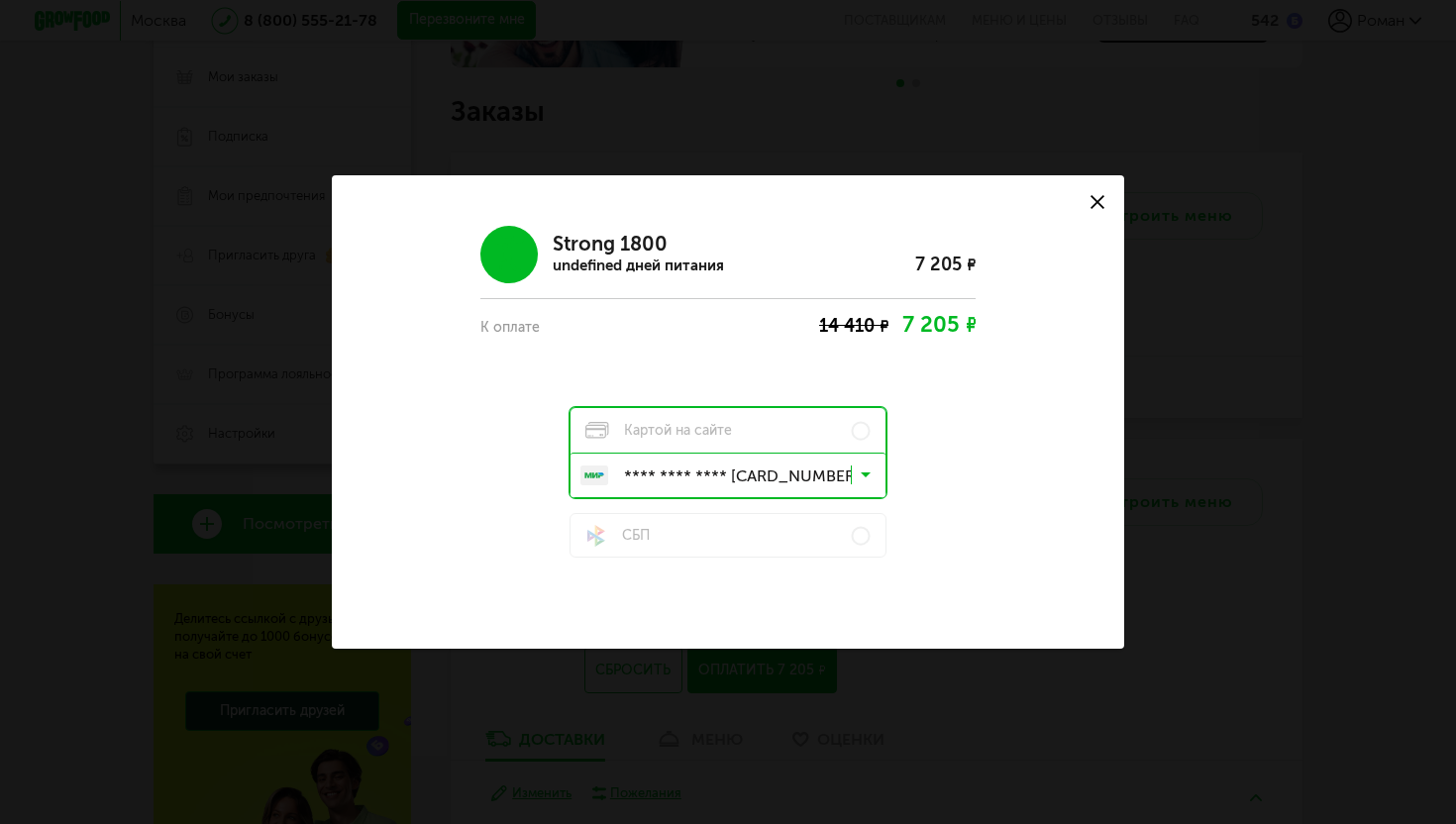 click 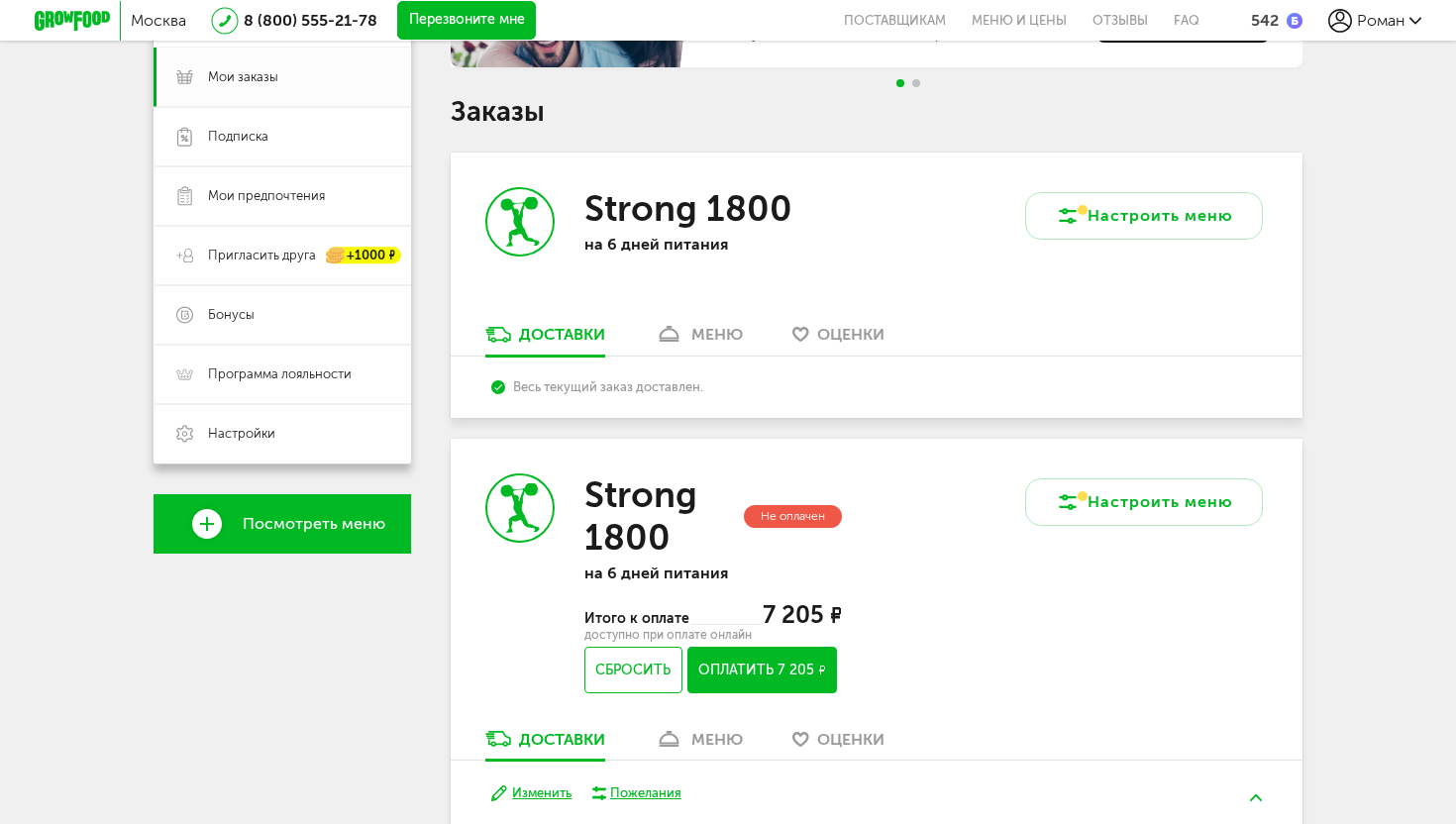 click on "Оплатить 7 205 ₽" at bounding box center (762, 670) 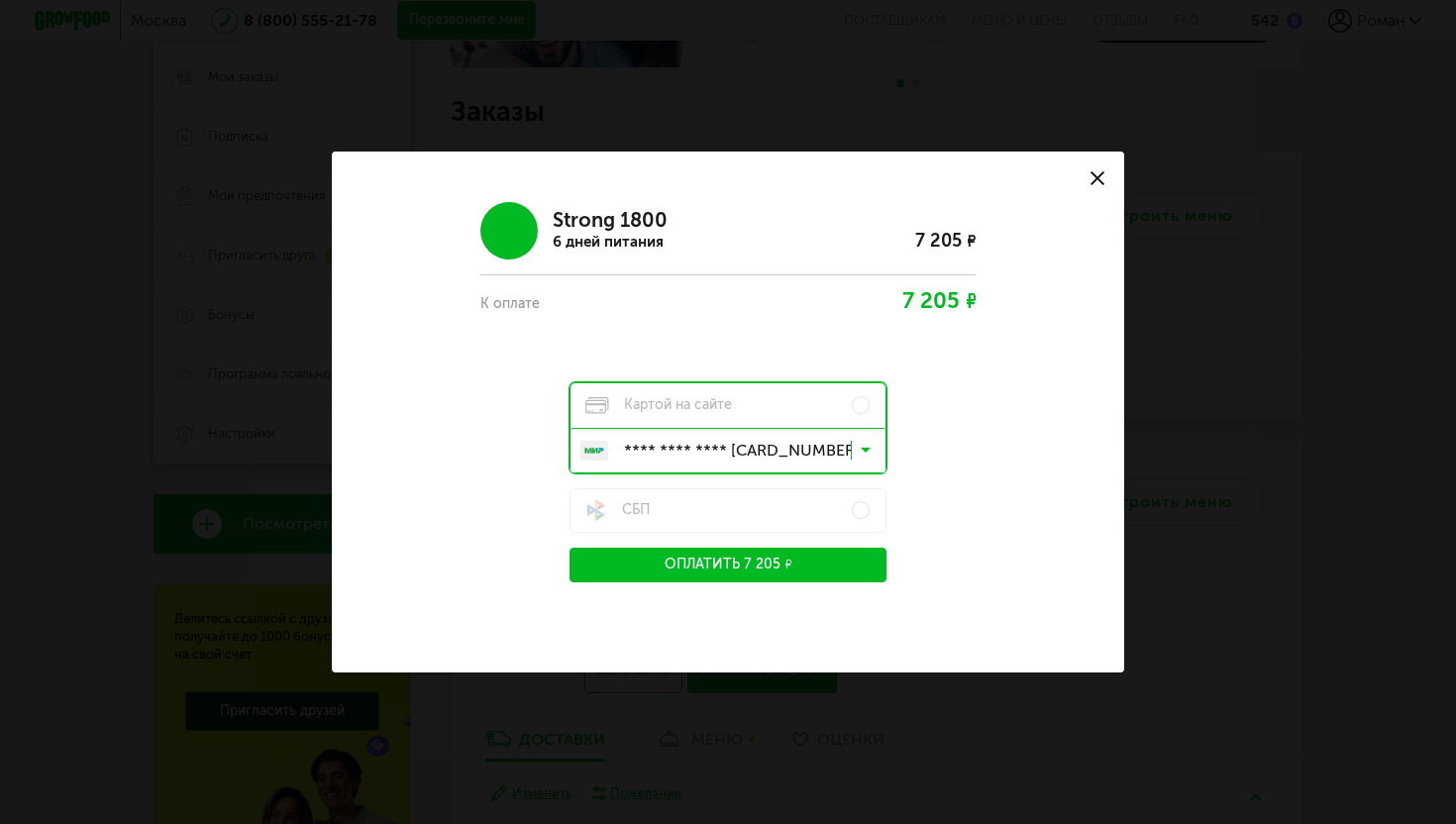click on "Оплатить 7 205 ₽" at bounding box center [728, 565] 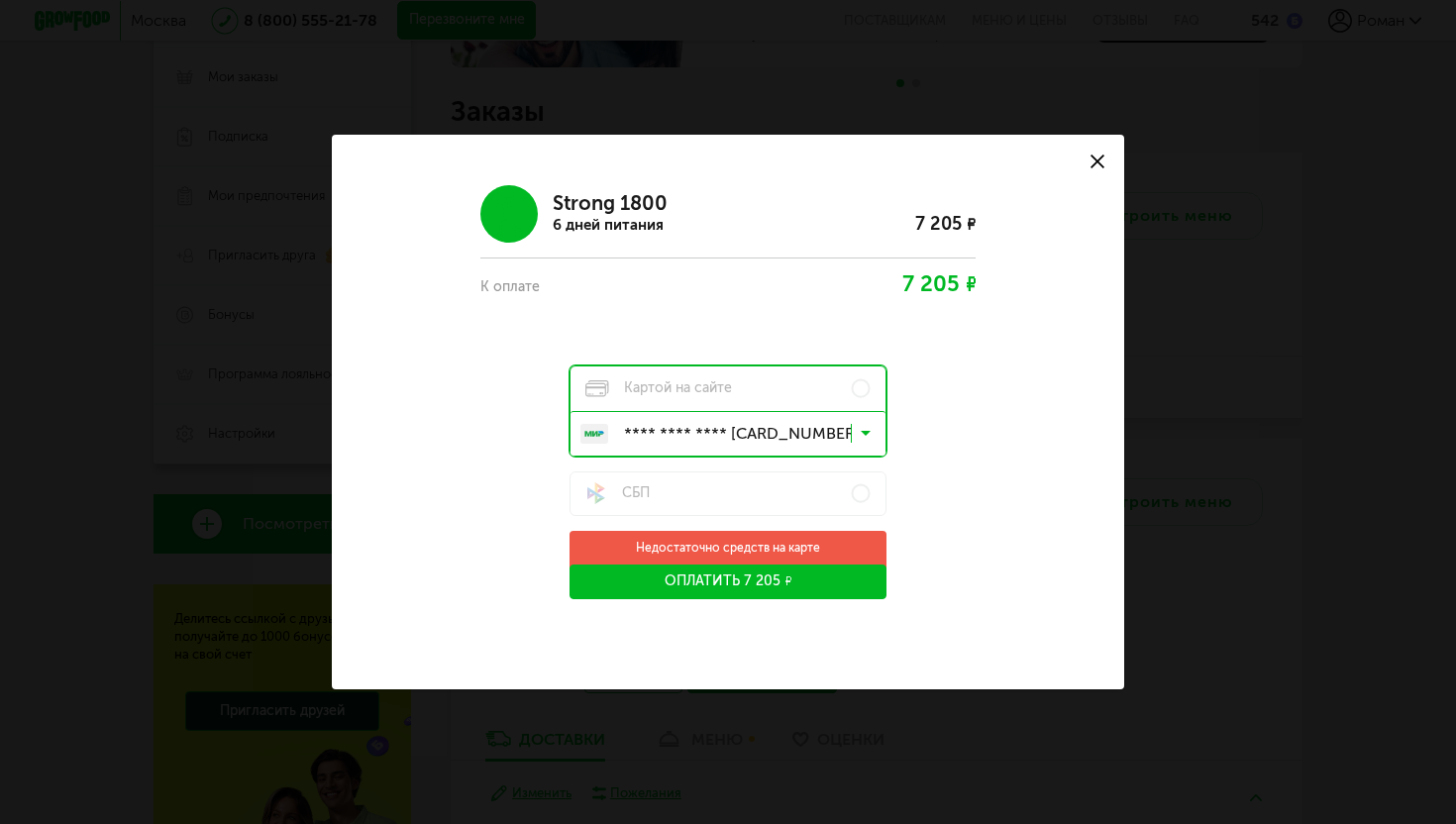 click 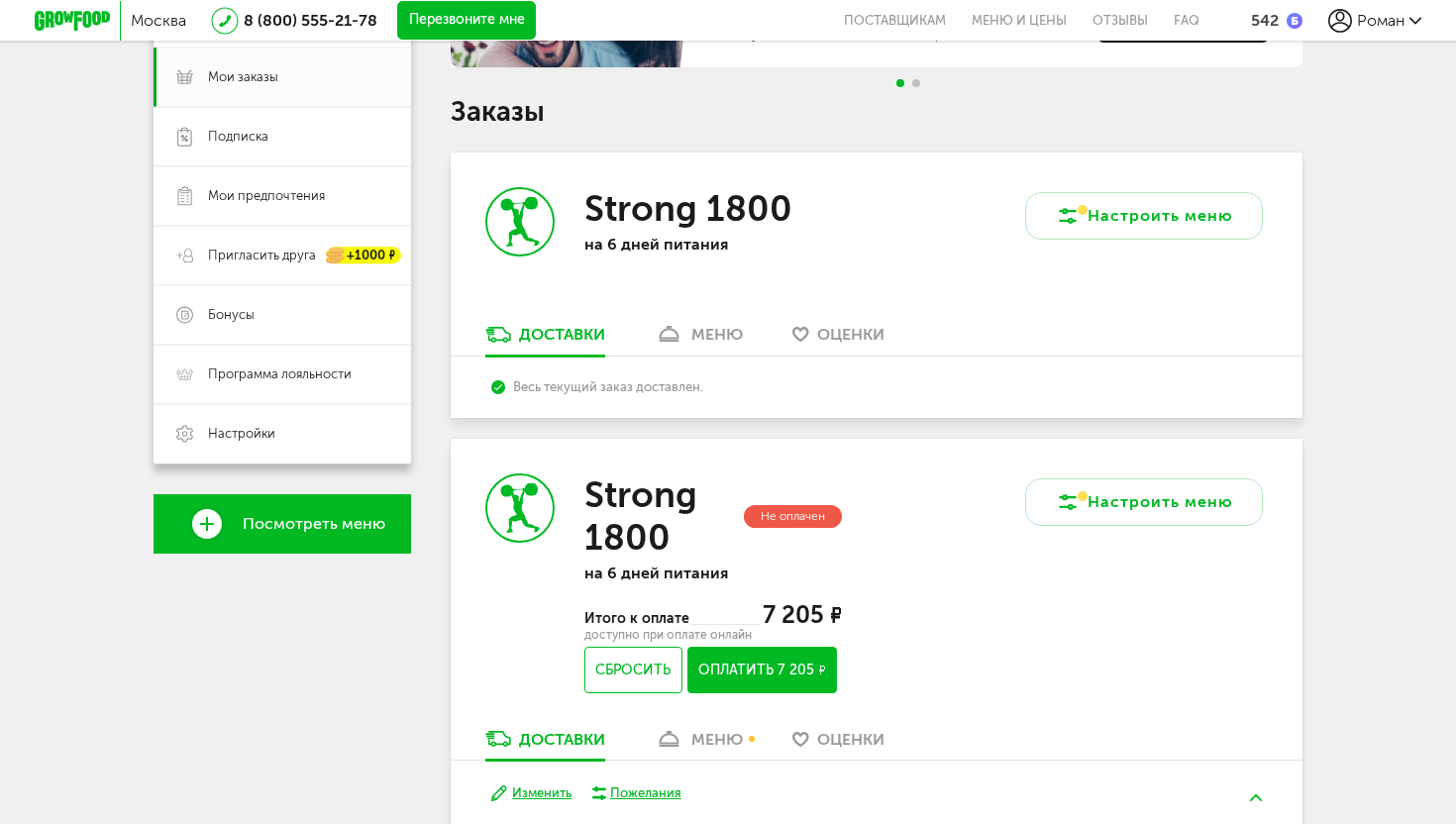 click 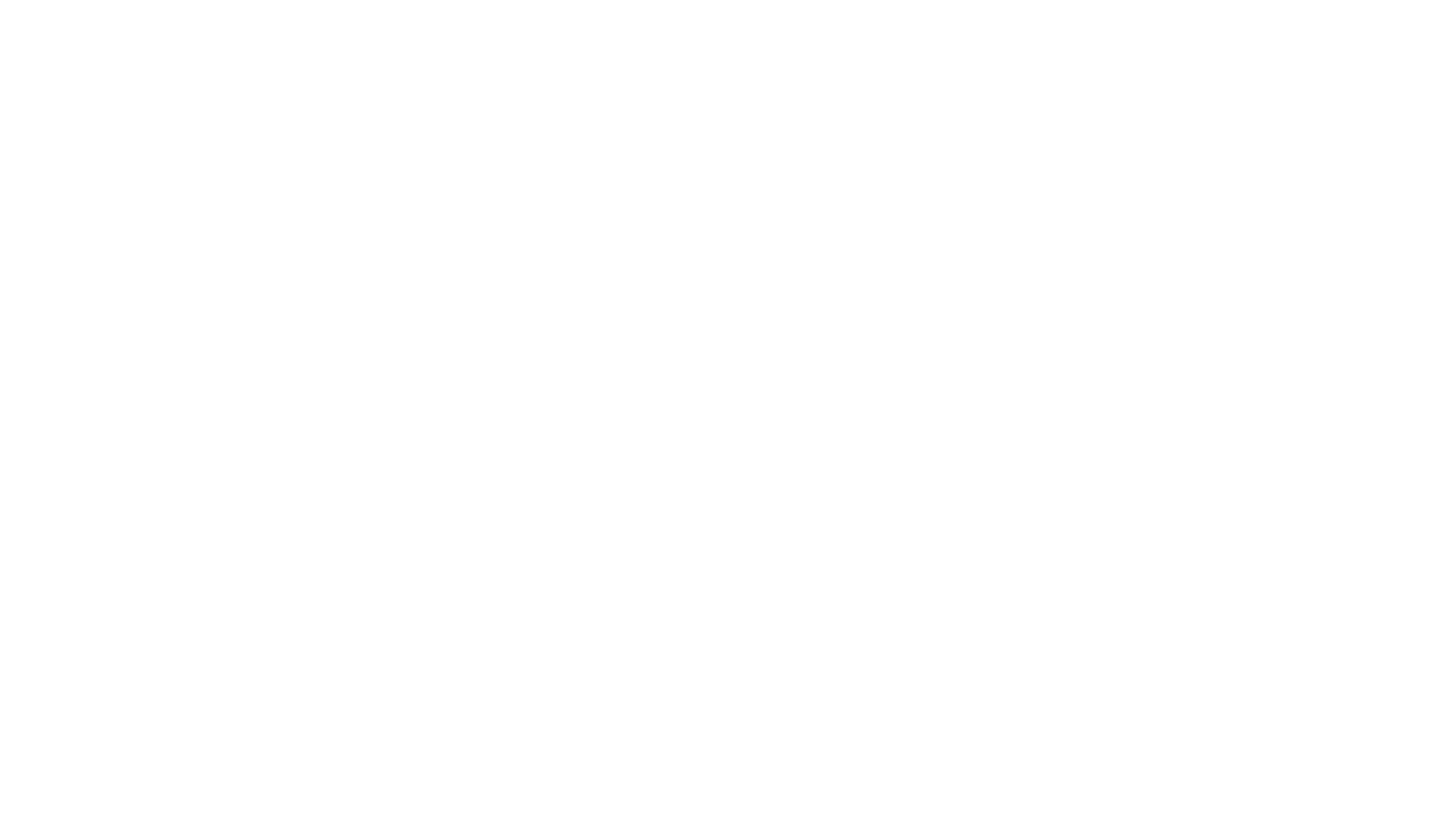 scroll, scrollTop: 0, scrollLeft: 0, axis: both 